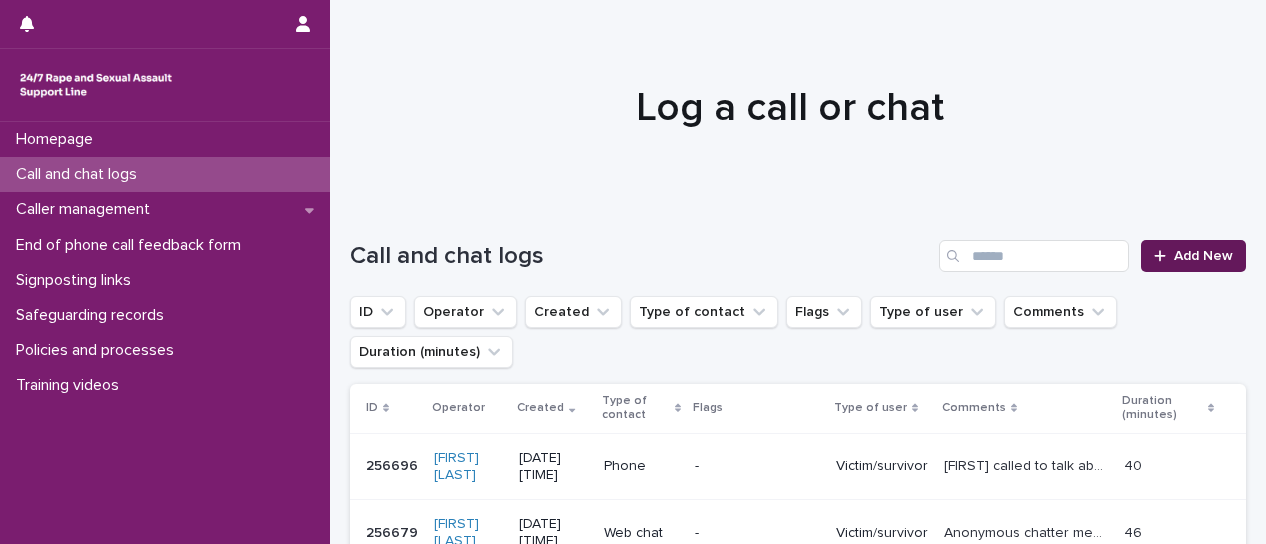 scroll, scrollTop: 0, scrollLeft: 0, axis: both 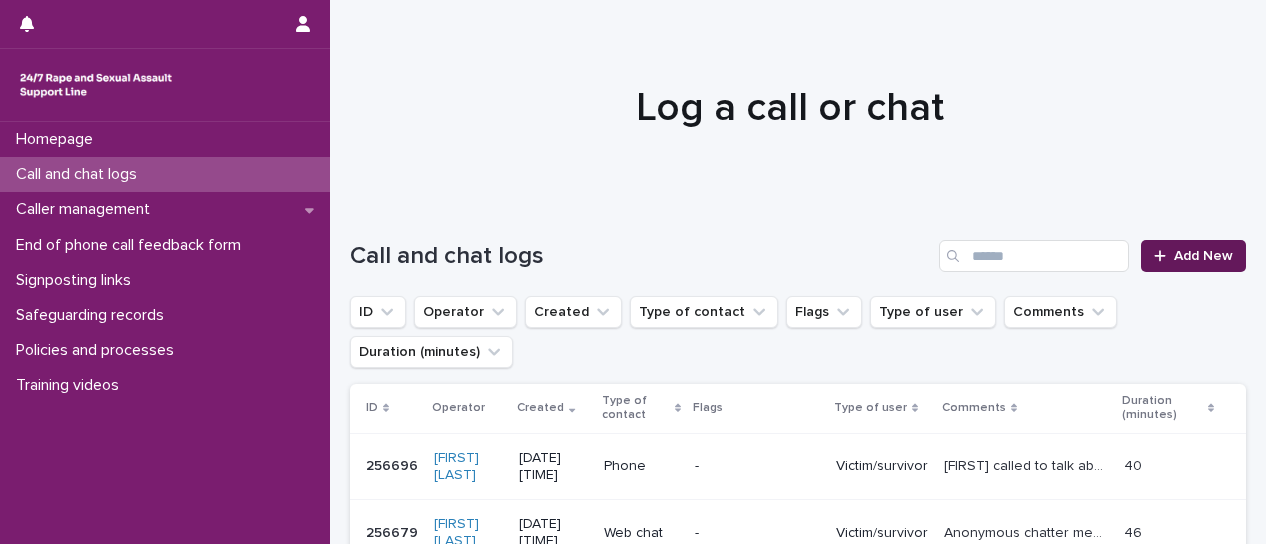 click on "Add New" at bounding box center (1203, 256) 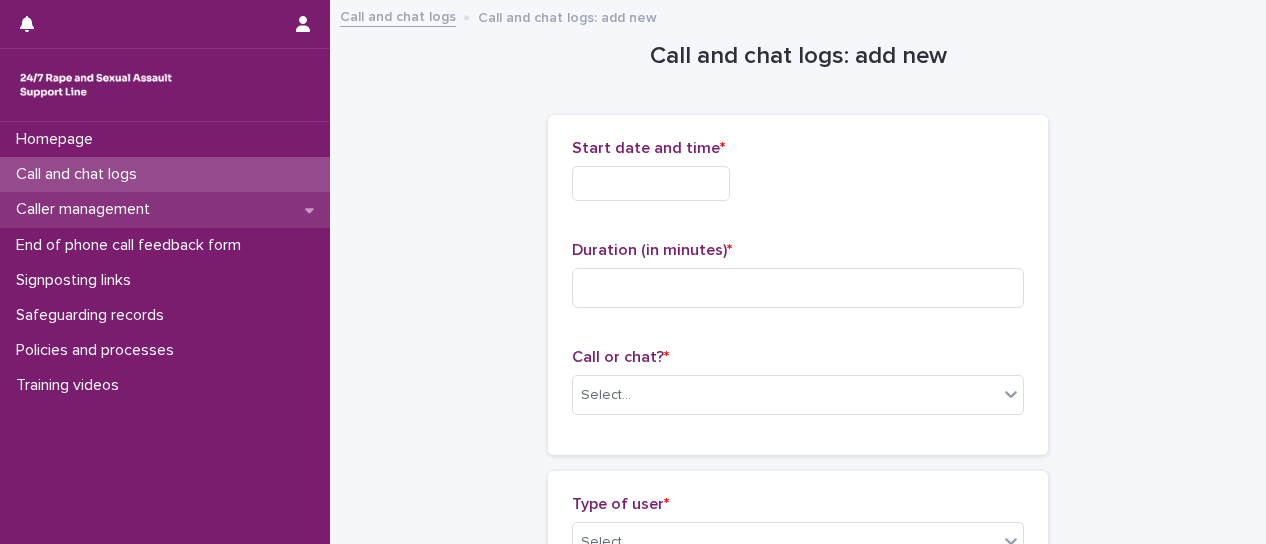 click on "Caller management" at bounding box center (87, 209) 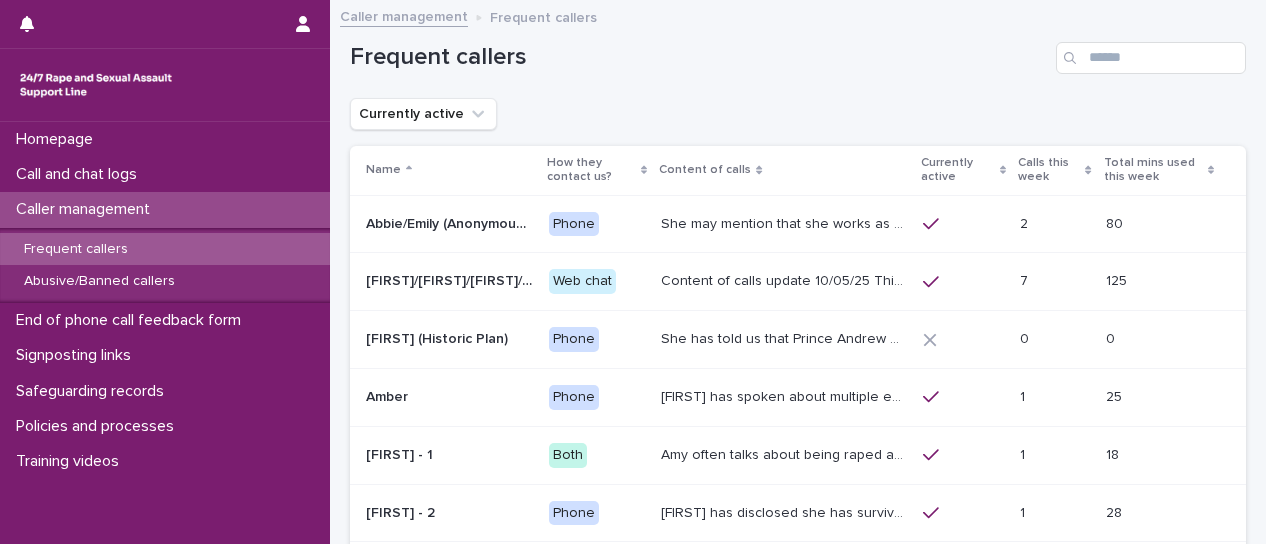 click on "Frequent callers" at bounding box center (76, 249) 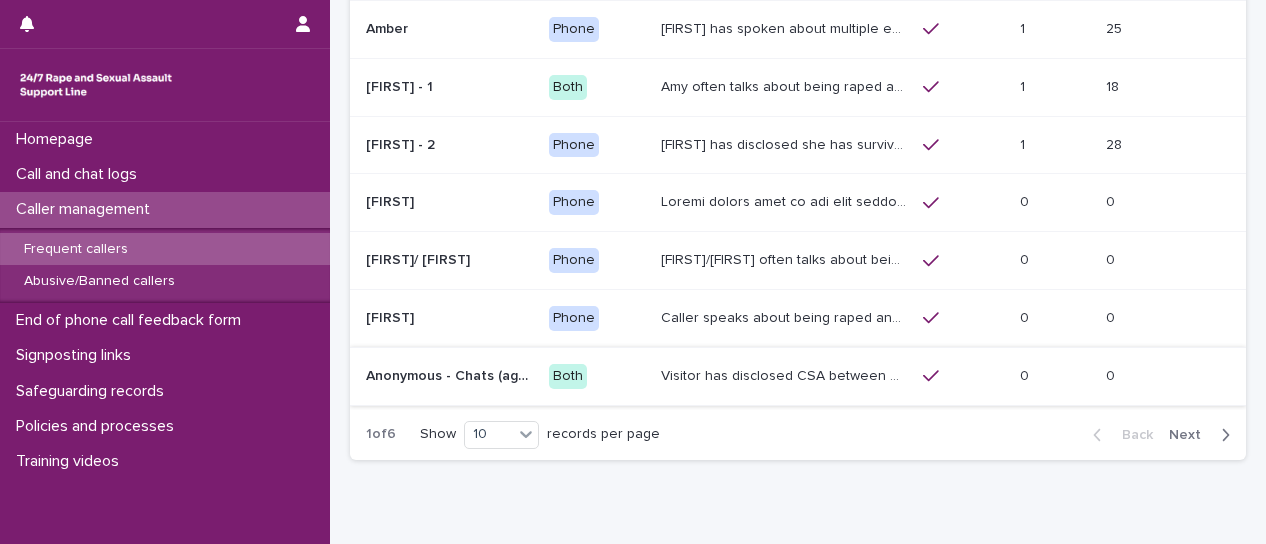 scroll, scrollTop: 400, scrollLeft: 0, axis: vertical 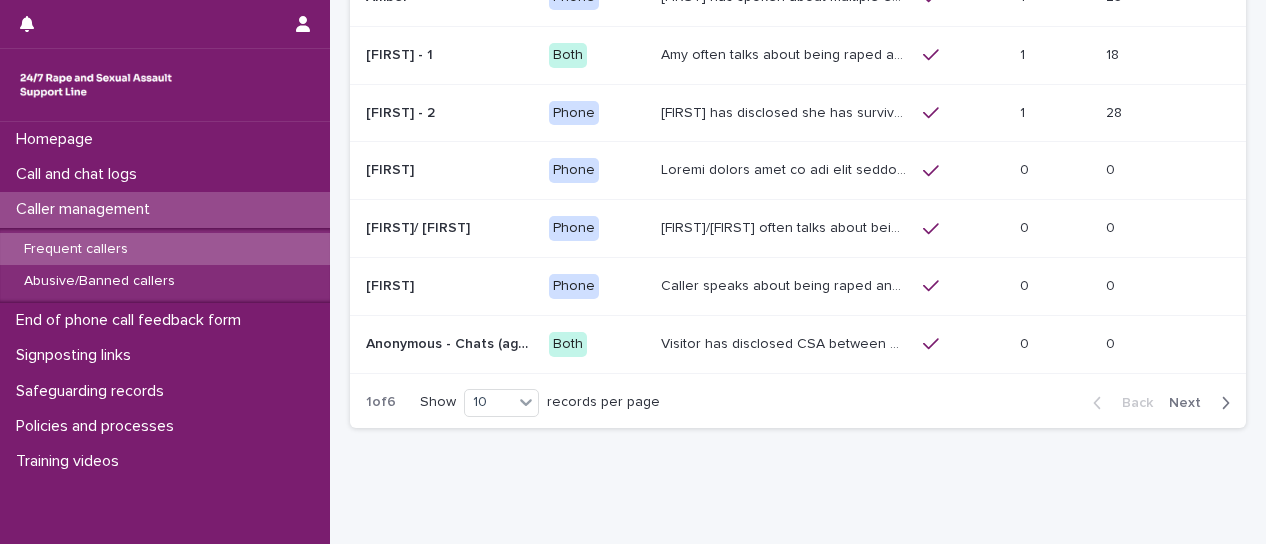 click on "Next" at bounding box center (1191, 403) 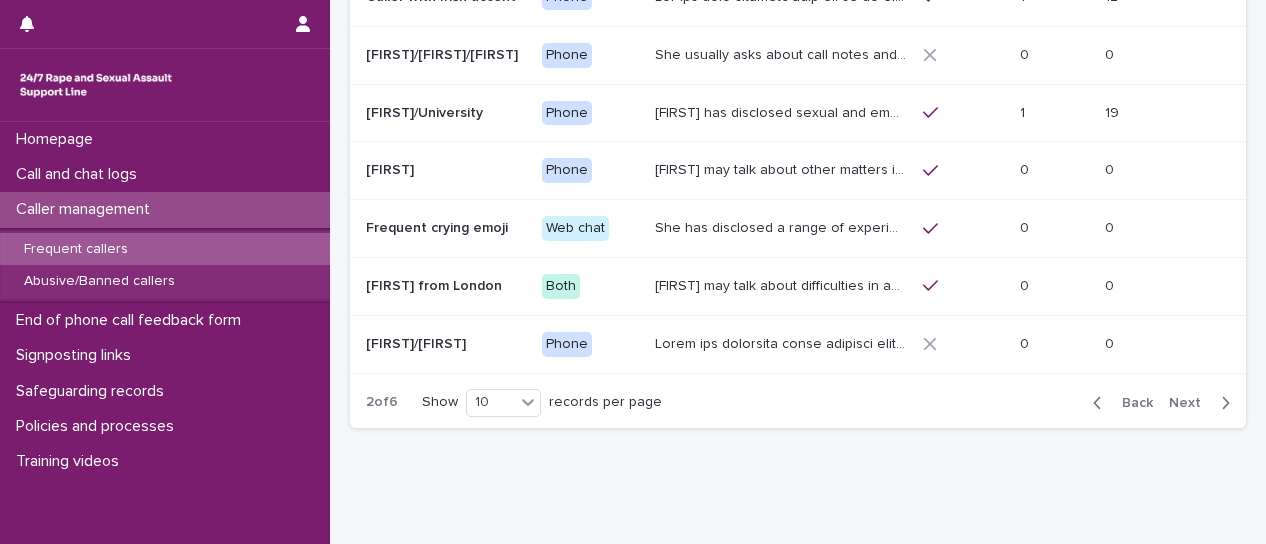 click on "[FIRST] has disclosed sexual and emotional abuse from a female friend at university which has been happening over a 3-year period.
[FIRST] has also disclosed abuse from a group of men at university which was orchestrated by the female friend.
[FIRST] has also mentioned that the abuse has taken place at the university library.
[FIRST] has also said that the female friend tells her that she is doing this to ‘prepare her for the man of her dreams’.
[FIRST] has mentioned her background and her religion." at bounding box center (782, 111) 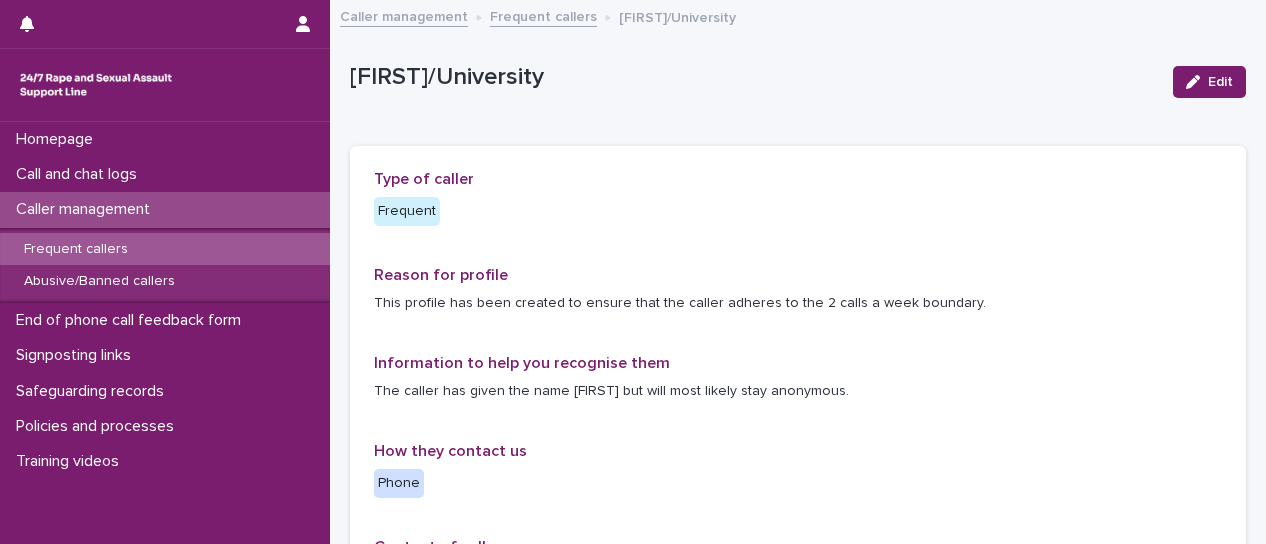 scroll, scrollTop: 300, scrollLeft: 0, axis: vertical 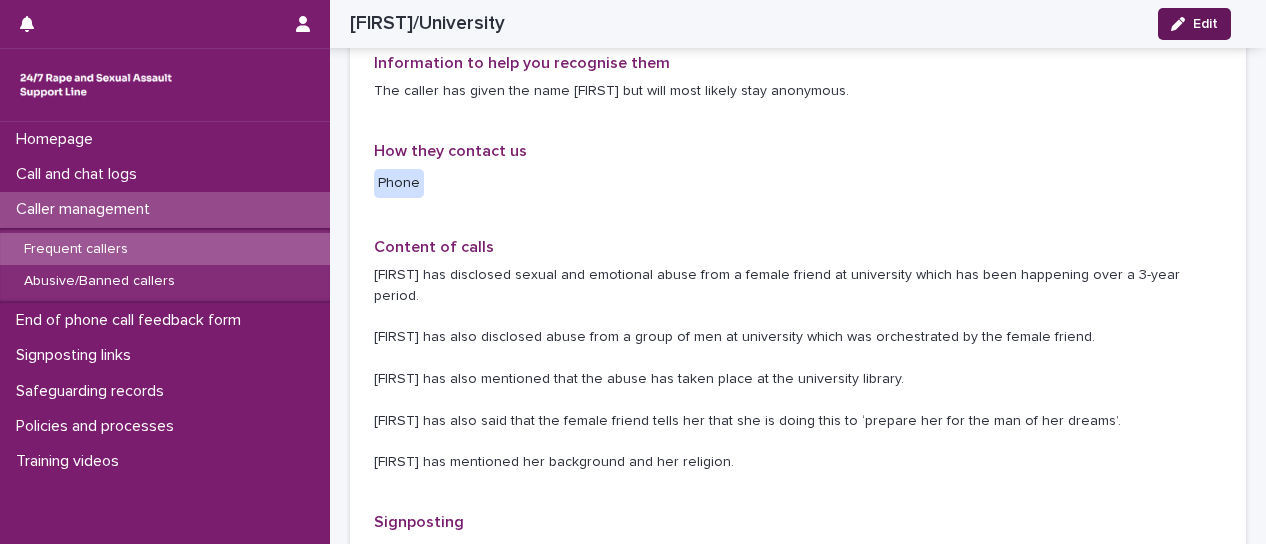 click on "Edit" at bounding box center [1205, 24] 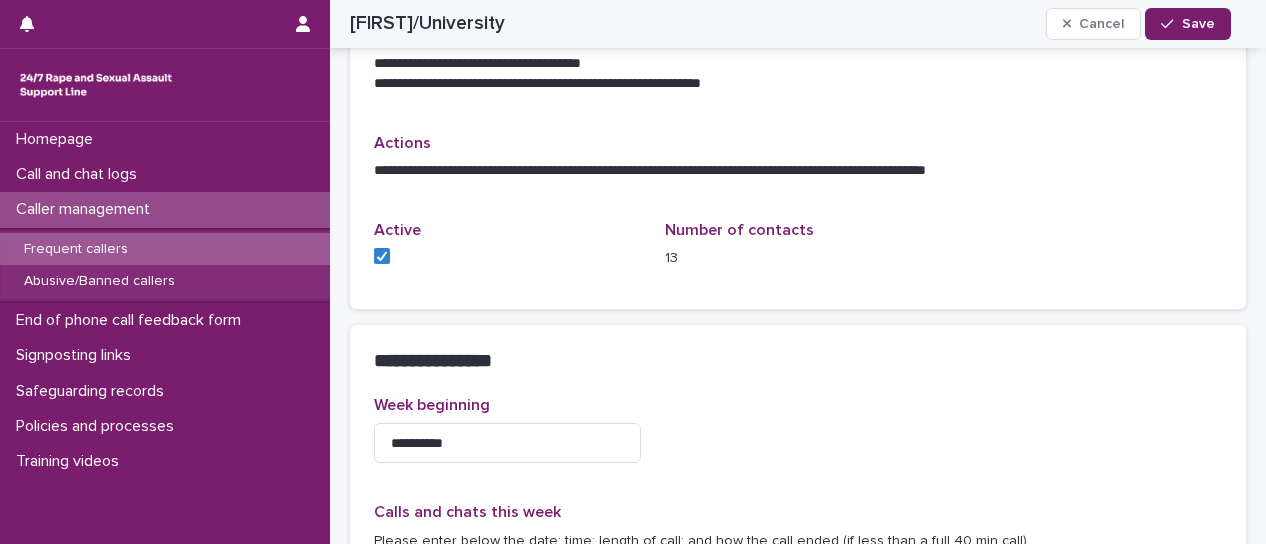 scroll, scrollTop: 1000, scrollLeft: 0, axis: vertical 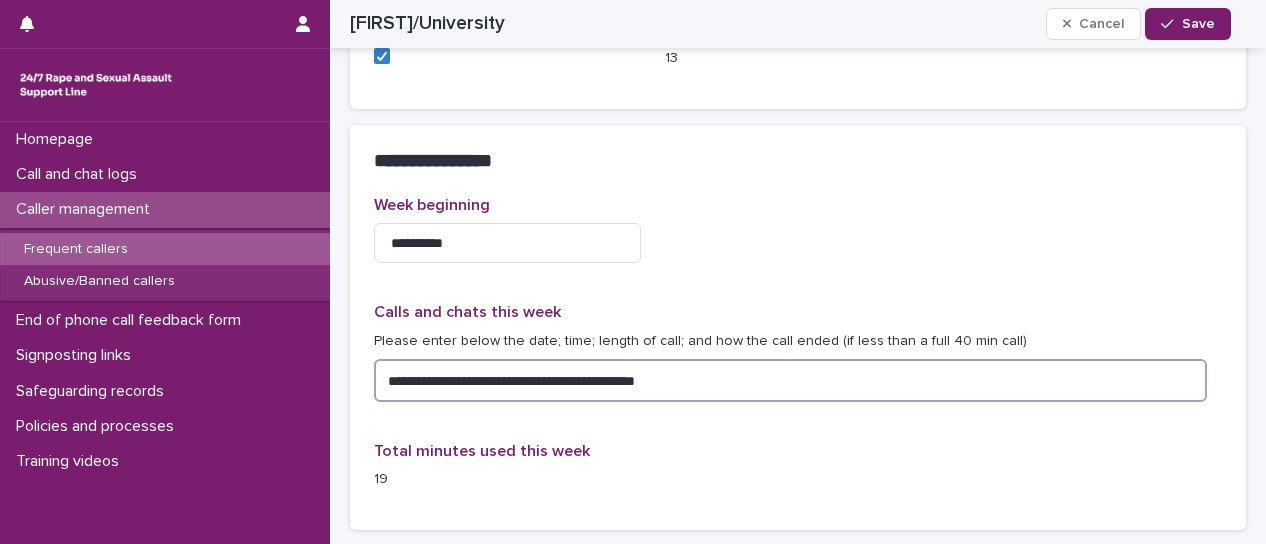 click on "**********" at bounding box center [790, 380] 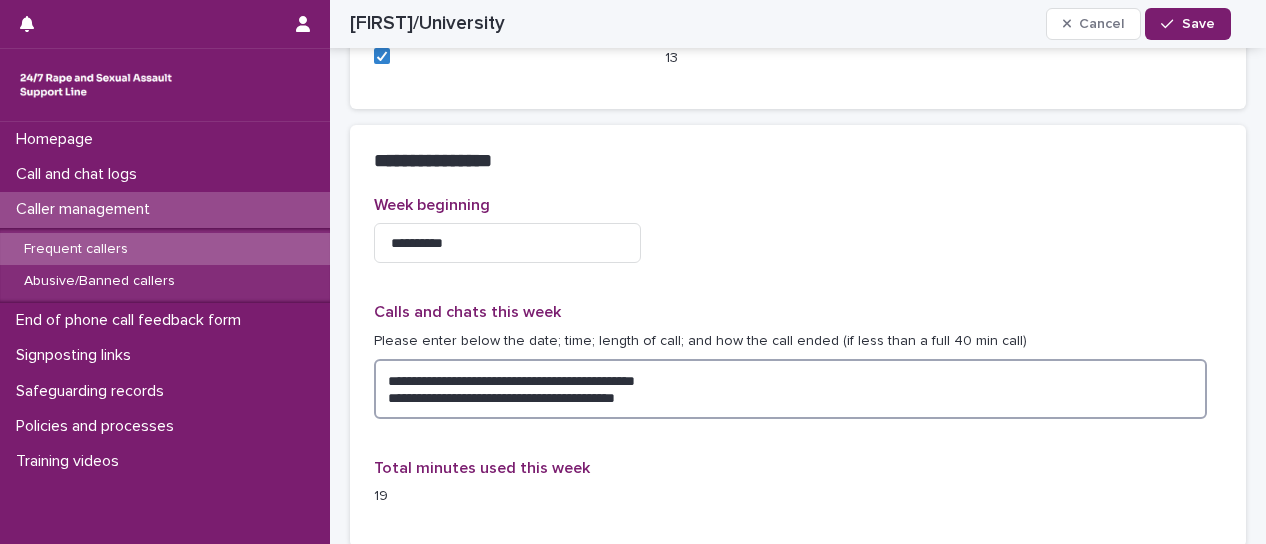 type on "**********" 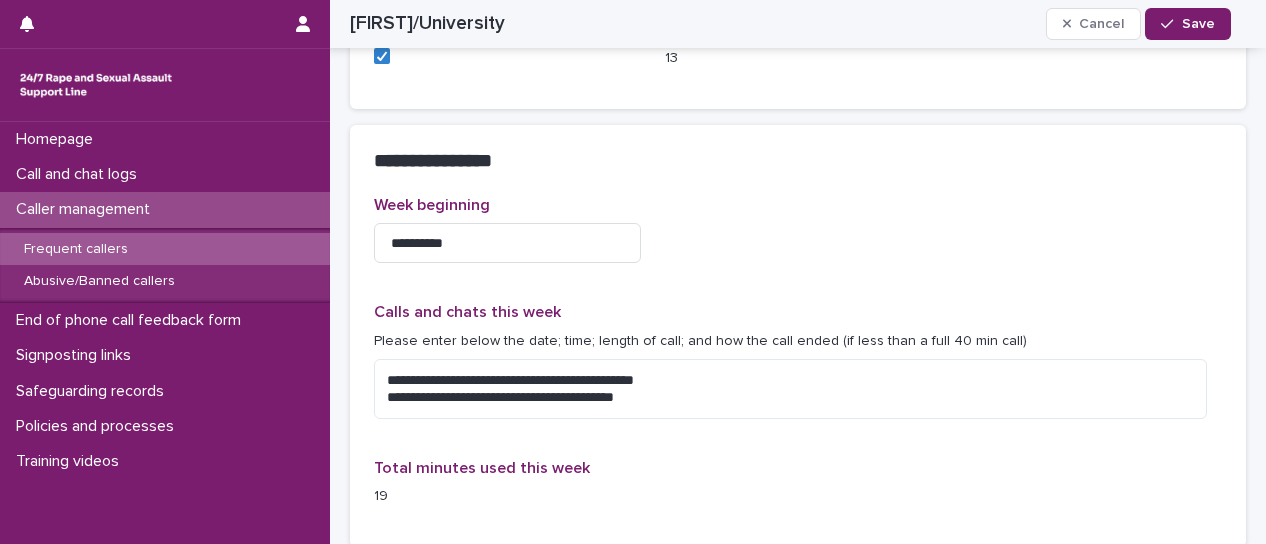 click on "**********" at bounding box center (798, 359) 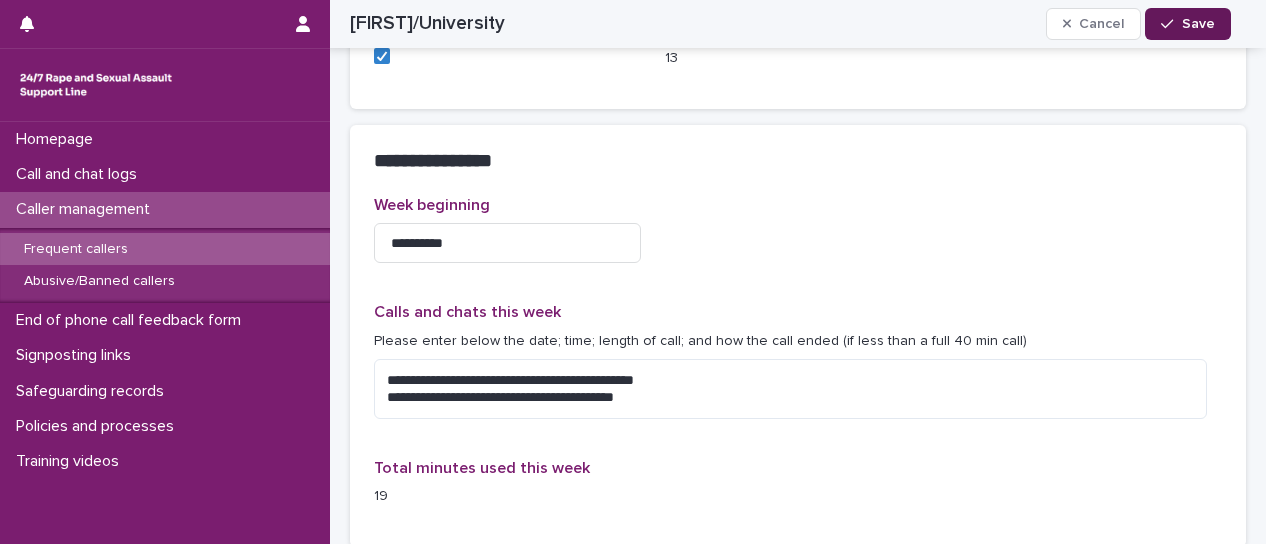 click on "Save" at bounding box center [1198, 24] 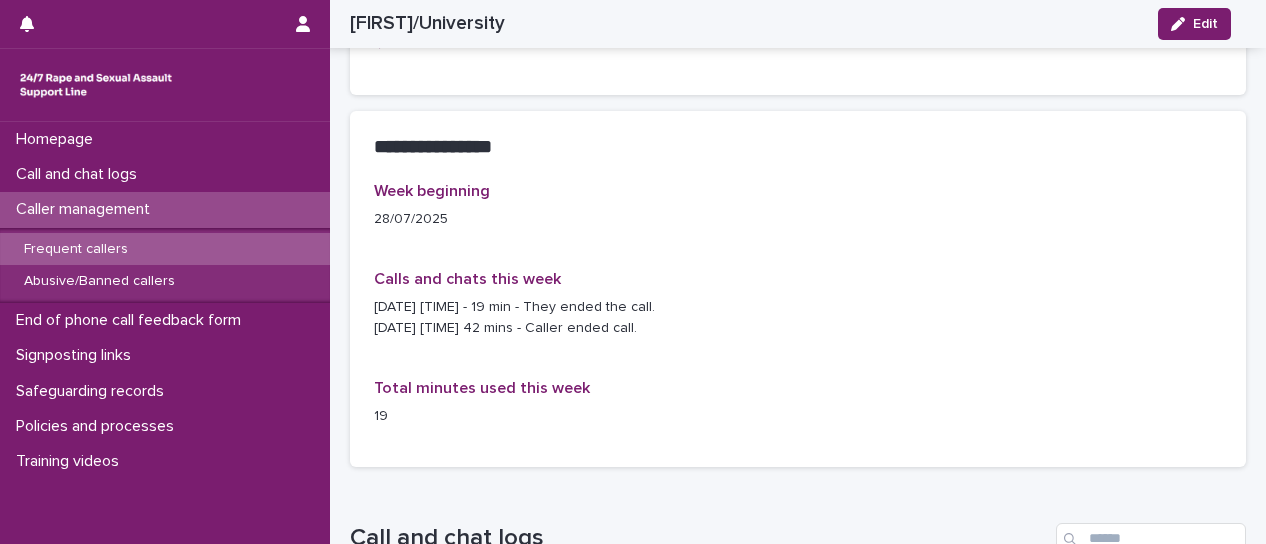 scroll, scrollTop: 960, scrollLeft: 0, axis: vertical 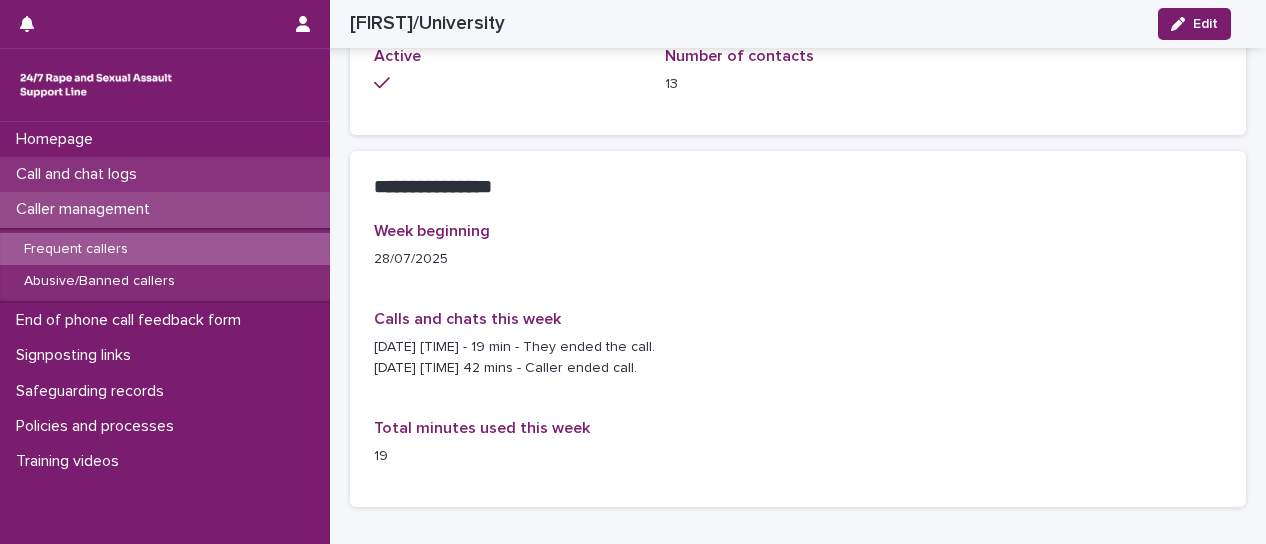 click on "Call and chat logs" at bounding box center [80, 174] 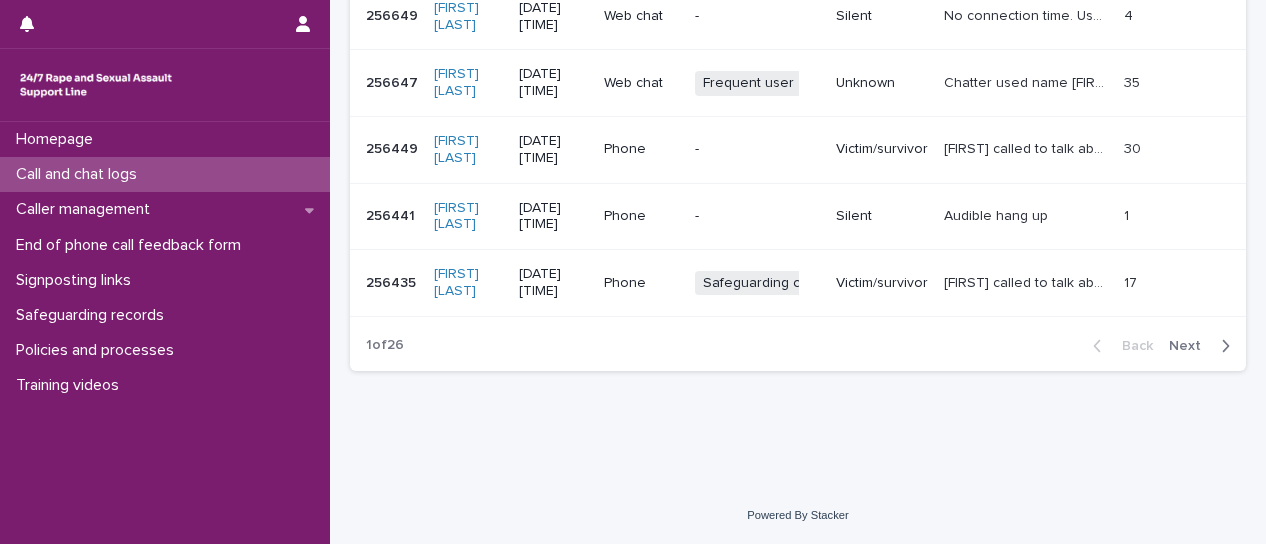 scroll, scrollTop: 0, scrollLeft: 0, axis: both 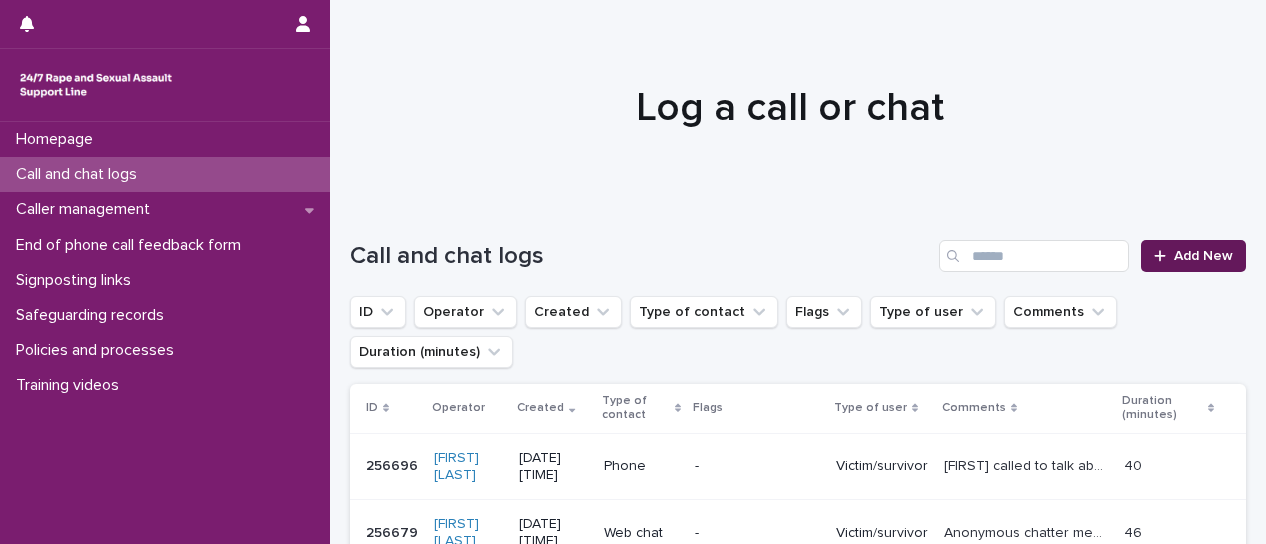 click on "Add New" at bounding box center [1203, 256] 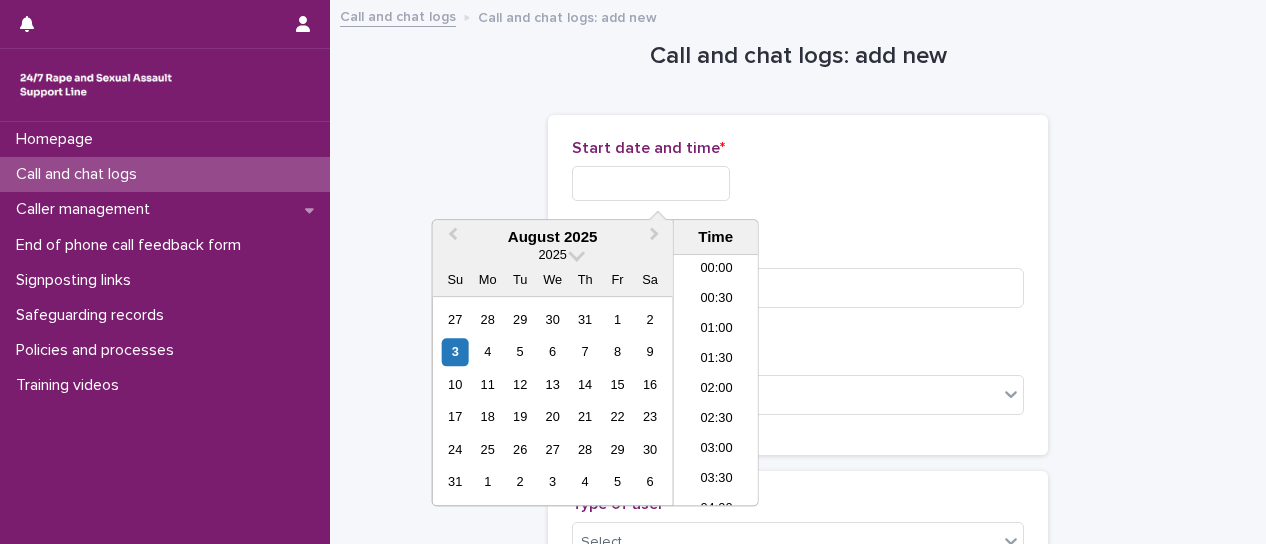 click at bounding box center (651, 183) 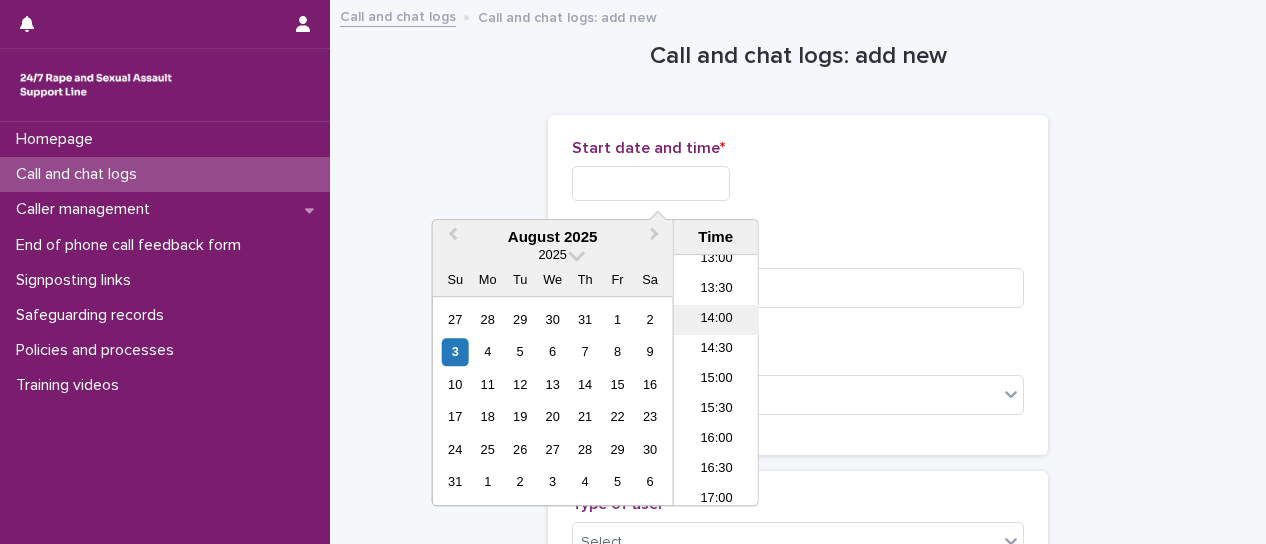 click on "14:00" at bounding box center [716, 320] 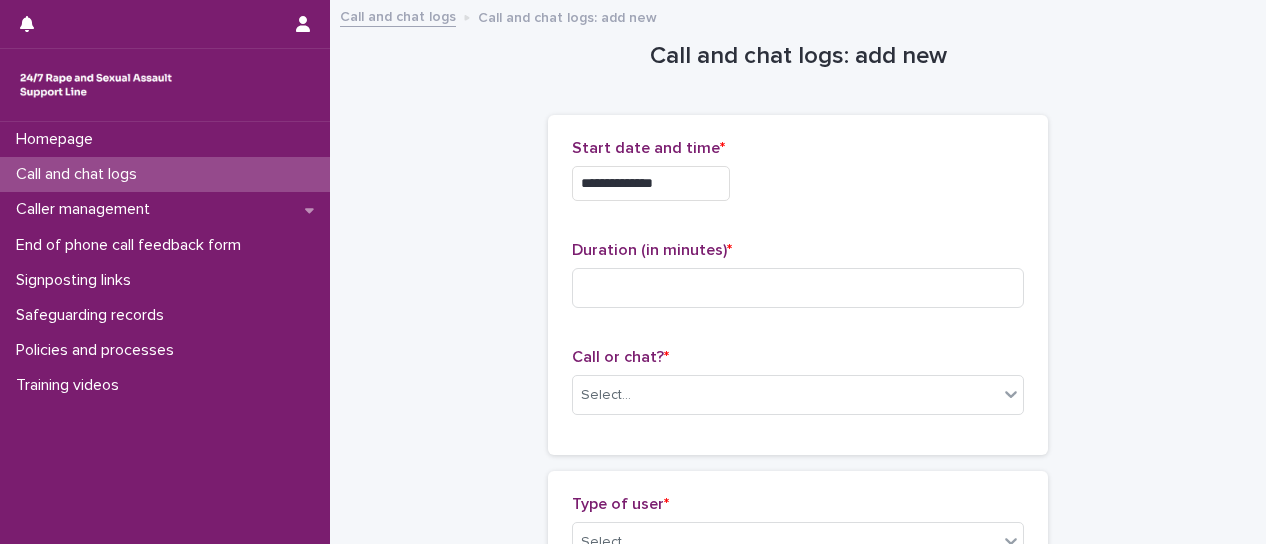 click on "**********" at bounding box center (651, 183) 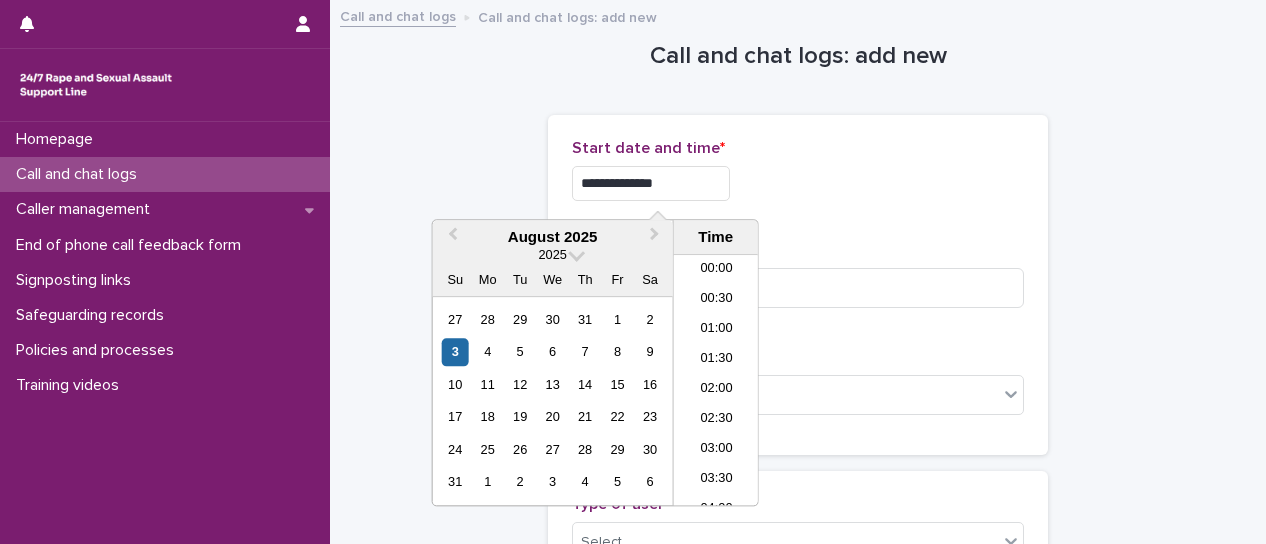 scroll, scrollTop: 730, scrollLeft: 0, axis: vertical 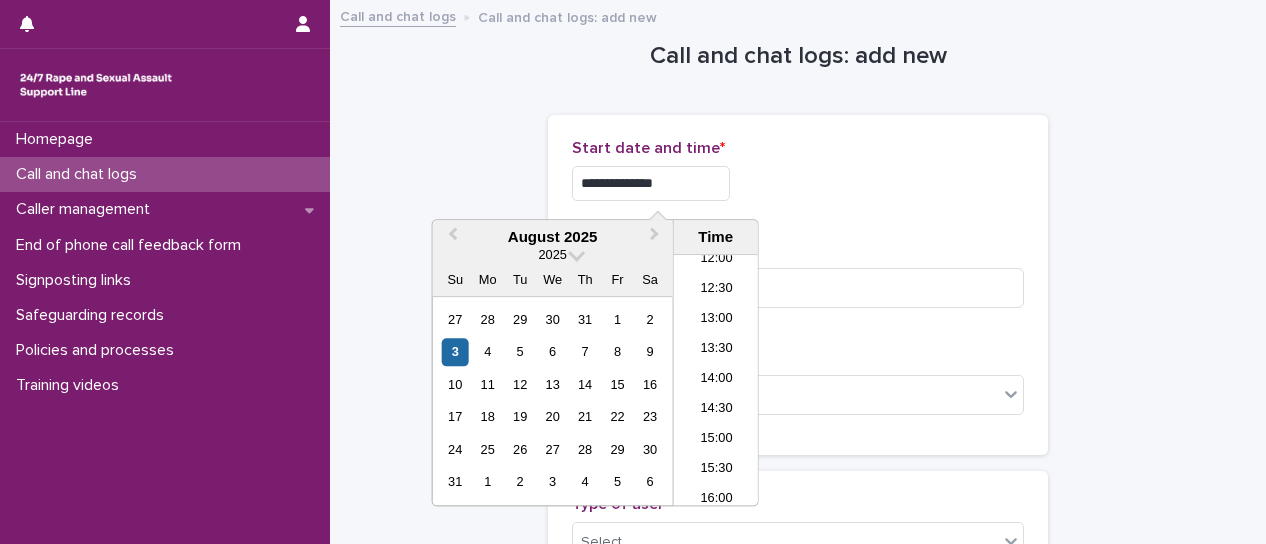 type on "**********" 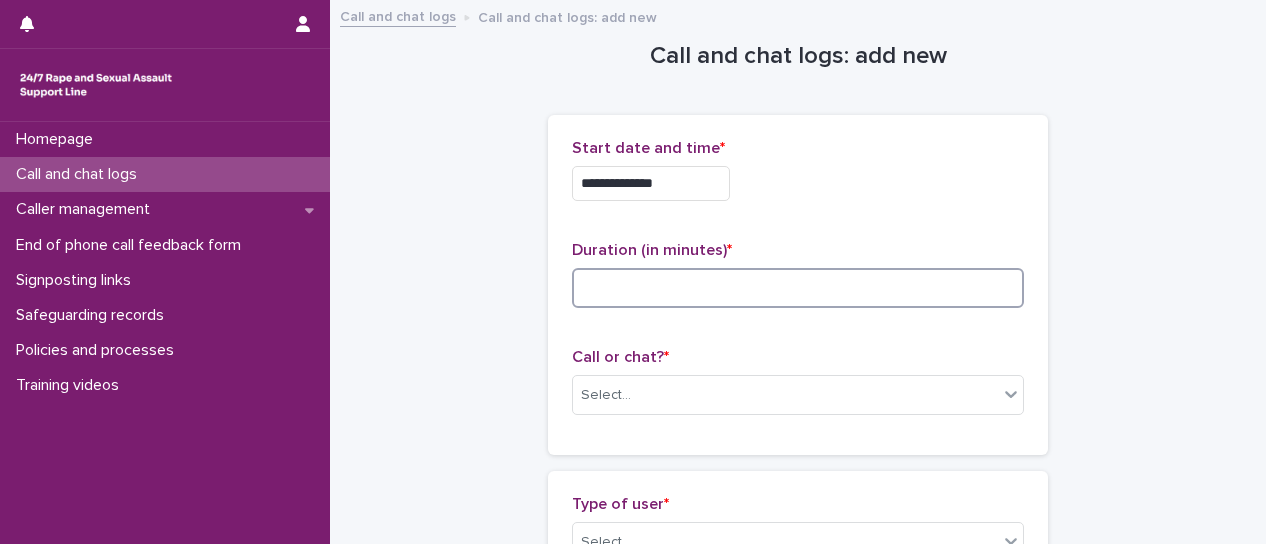 click at bounding box center (798, 288) 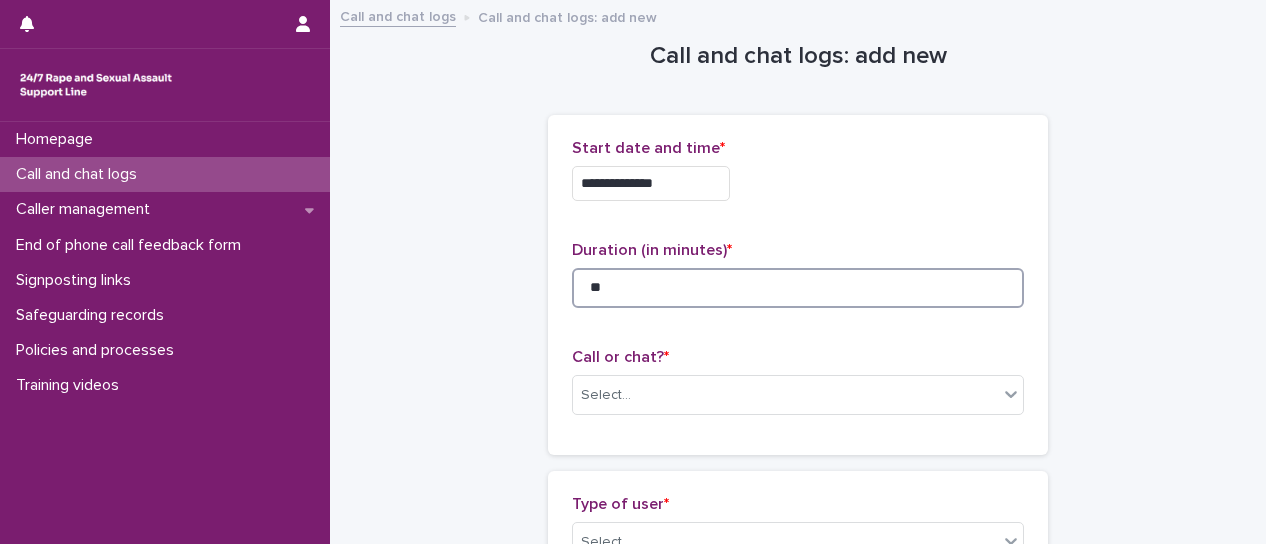 type on "**" 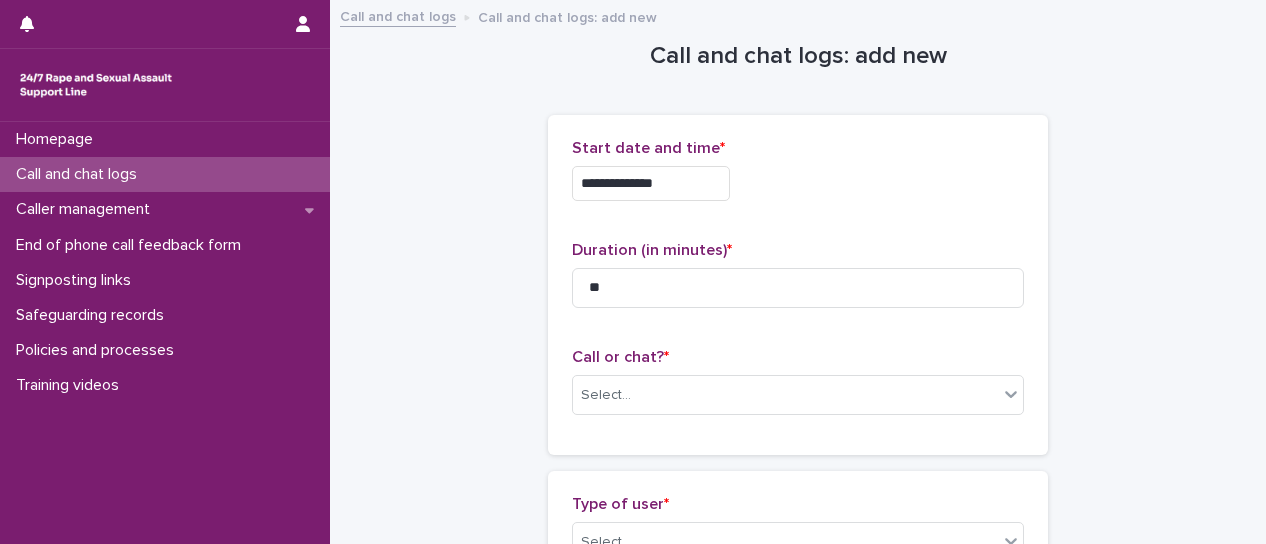 click on "**********" at bounding box center [798, 285] 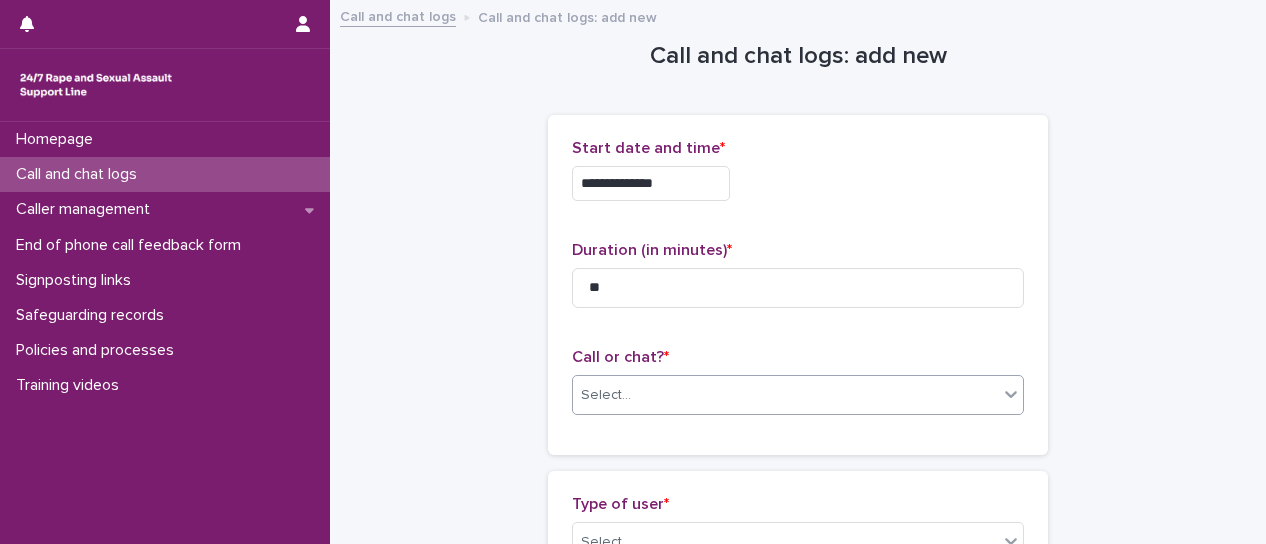 click at bounding box center (1011, 394) 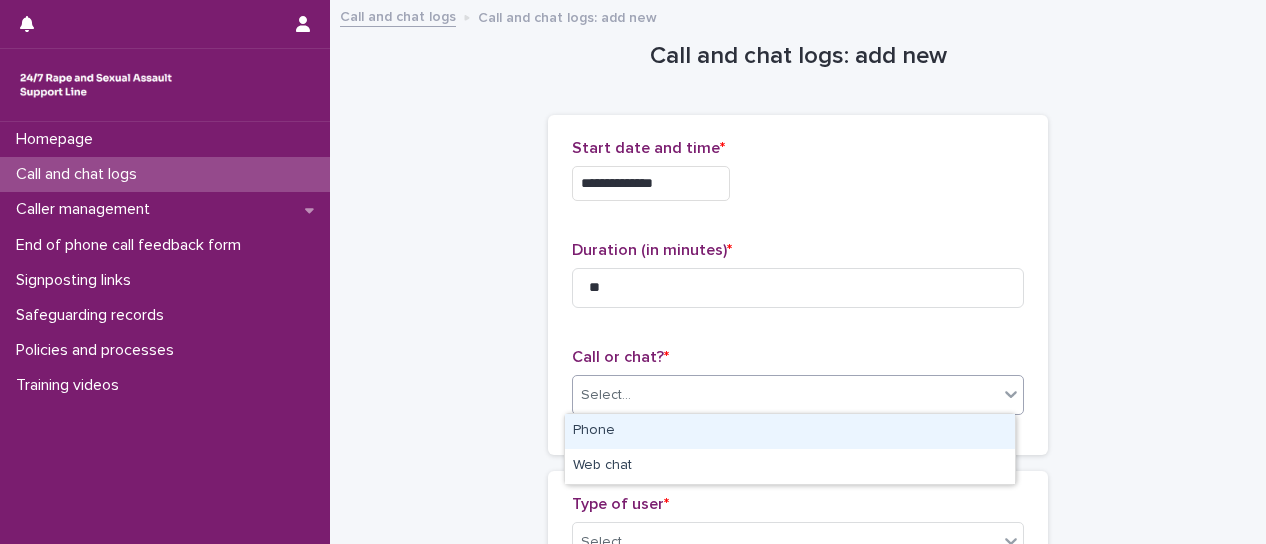 click on "Phone" at bounding box center [790, 431] 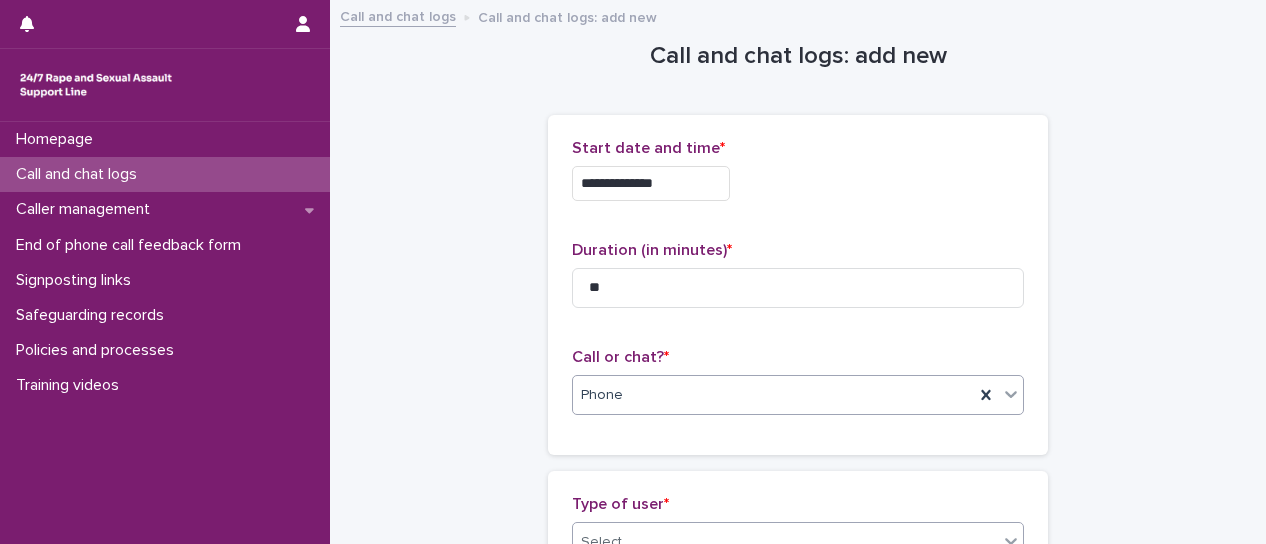 click 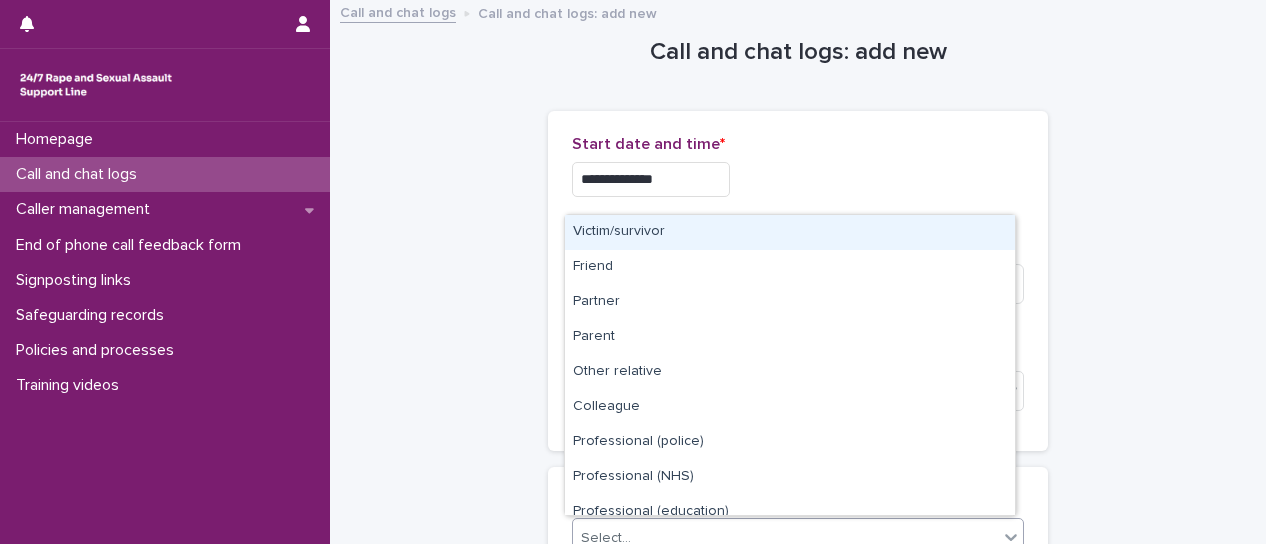 click on "Victim/survivor" at bounding box center (790, 232) 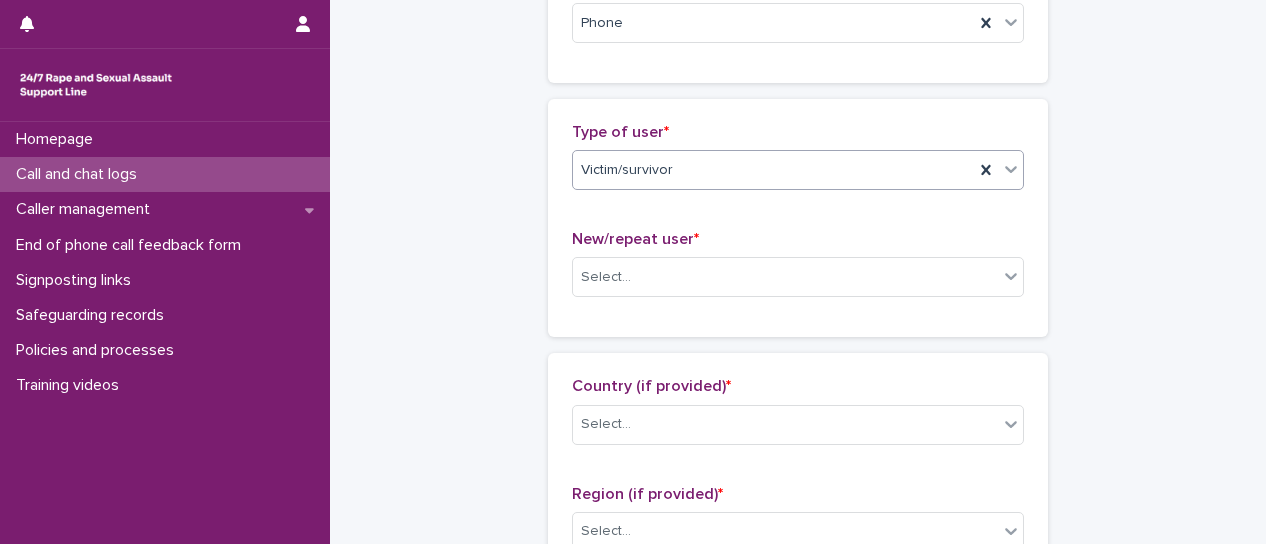 scroll, scrollTop: 404, scrollLeft: 0, axis: vertical 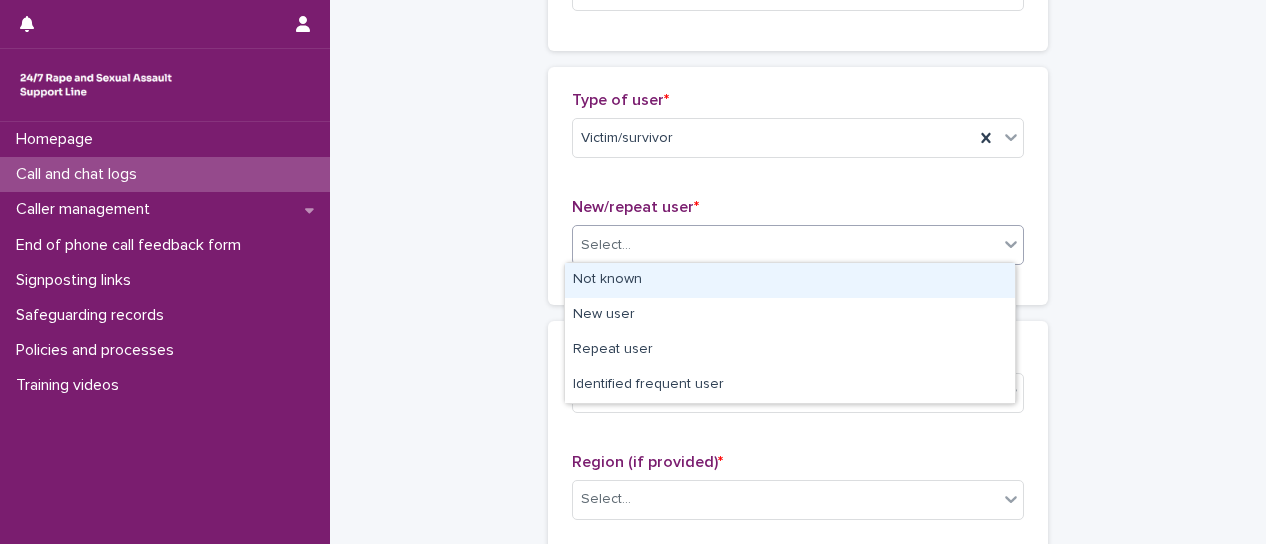 click at bounding box center [1011, 244] 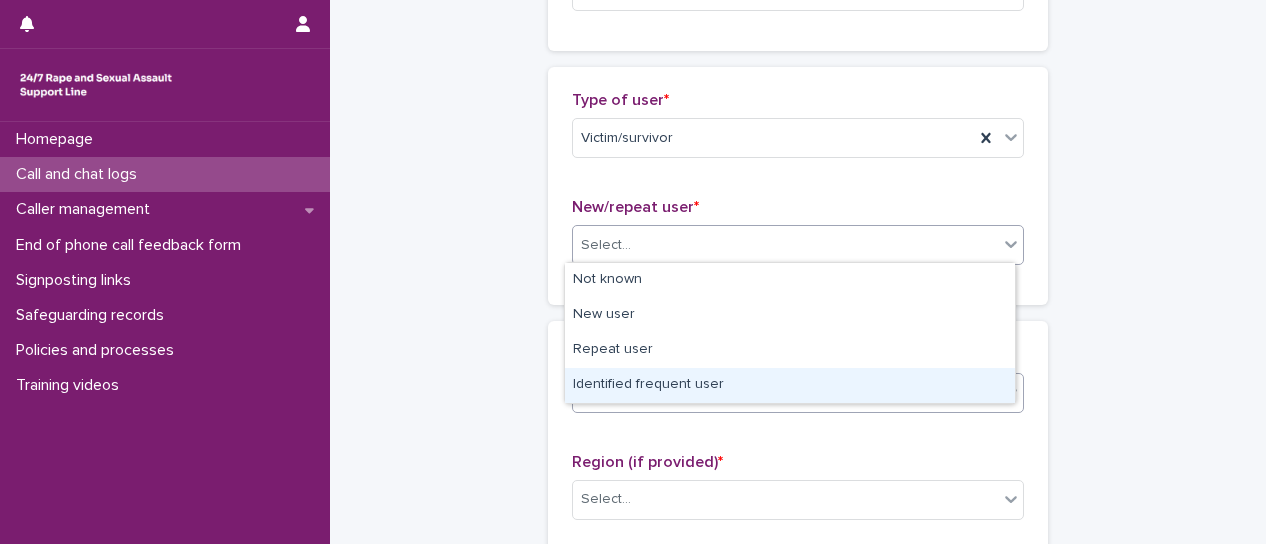 click on "Identified frequent user" at bounding box center [790, 385] 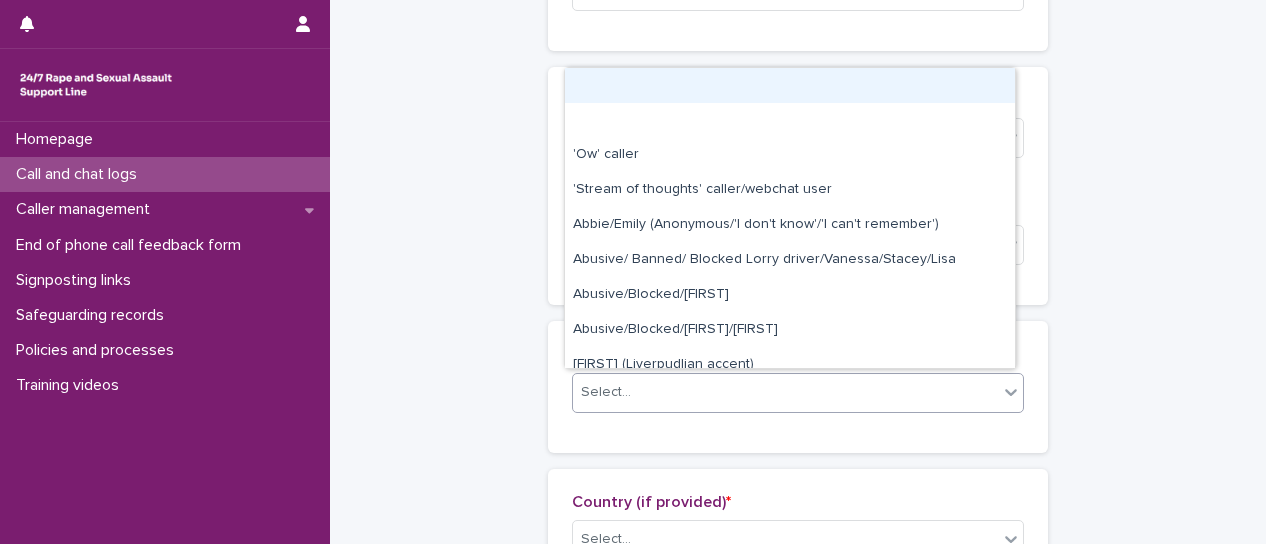 click 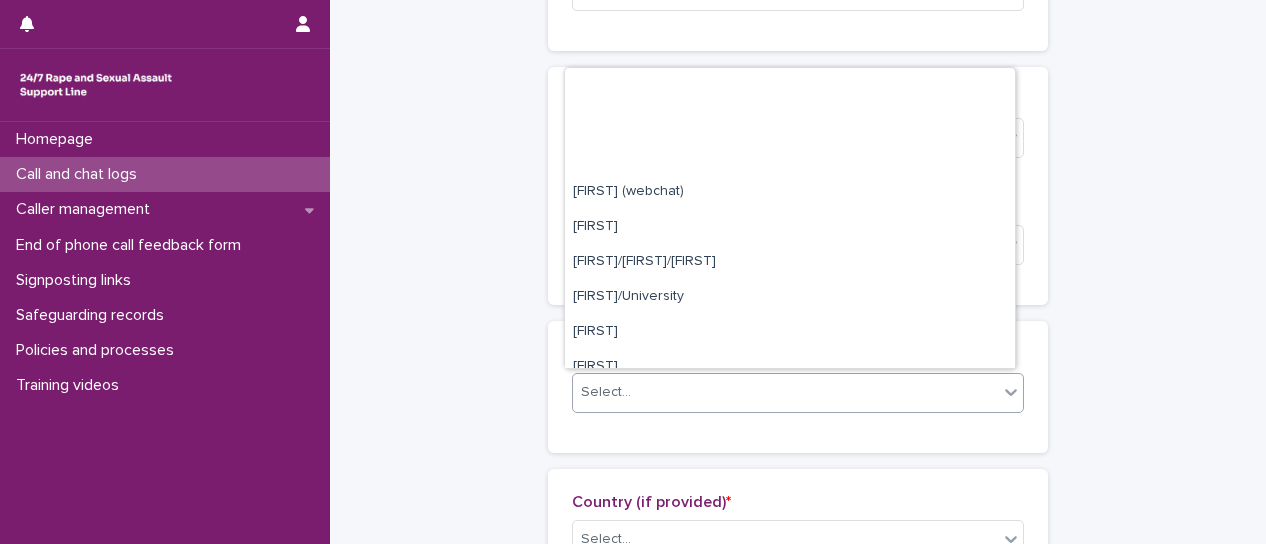 scroll, scrollTop: 1200, scrollLeft: 0, axis: vertical 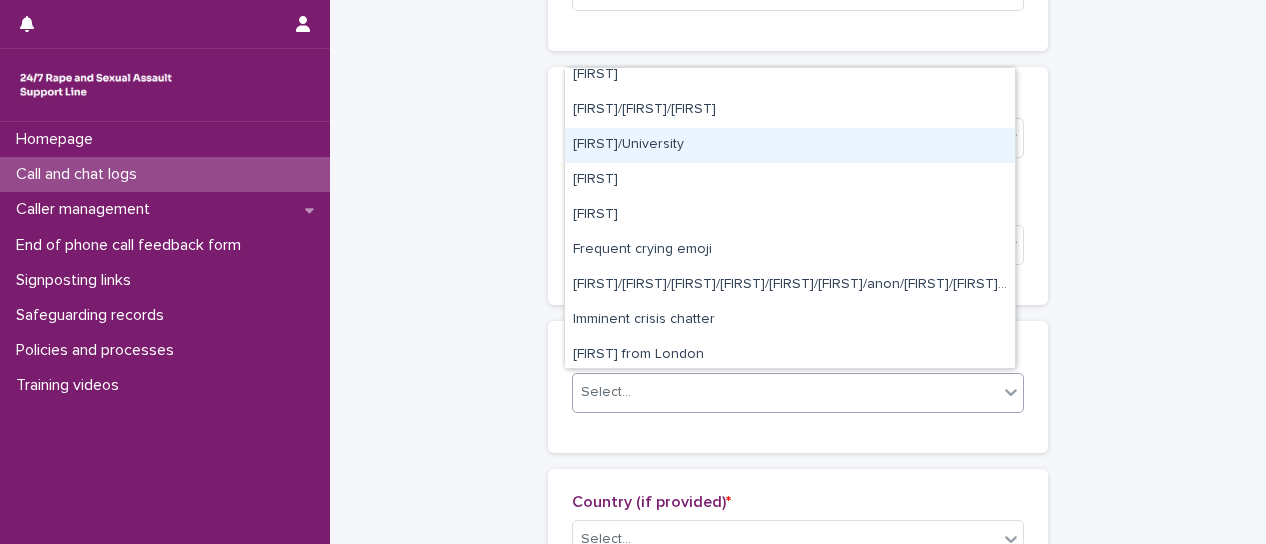 click on "[FIRST]/University" at bounding box center [790, 145] 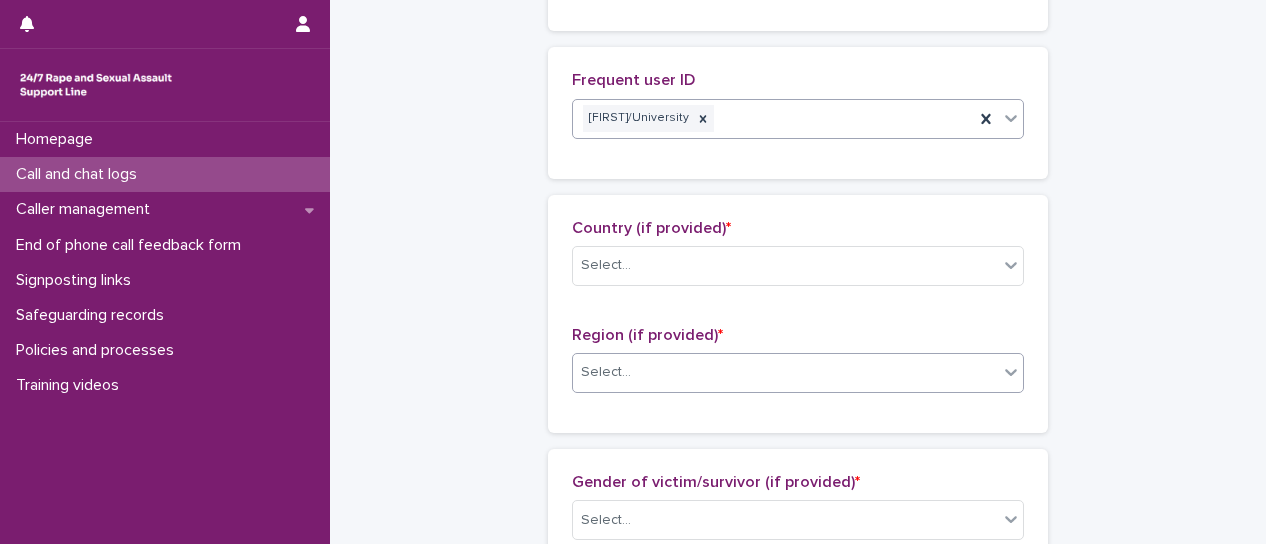 scroll, scrollTop: 704, scrollLeft: 0, axis: vertical 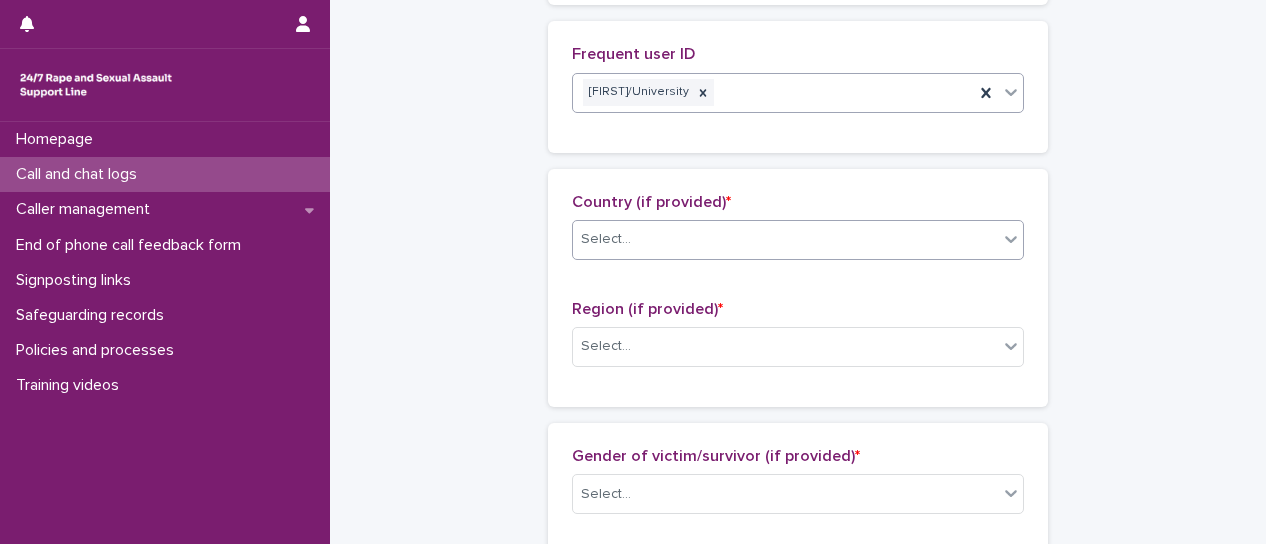 click 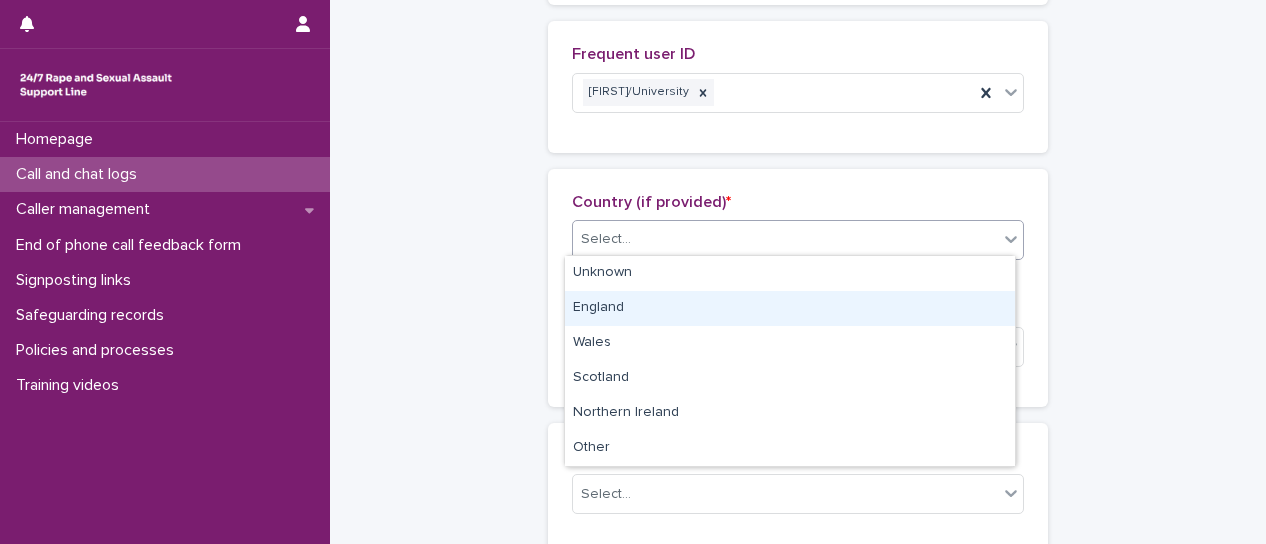 click on "England" at bounding box center (790, 308) 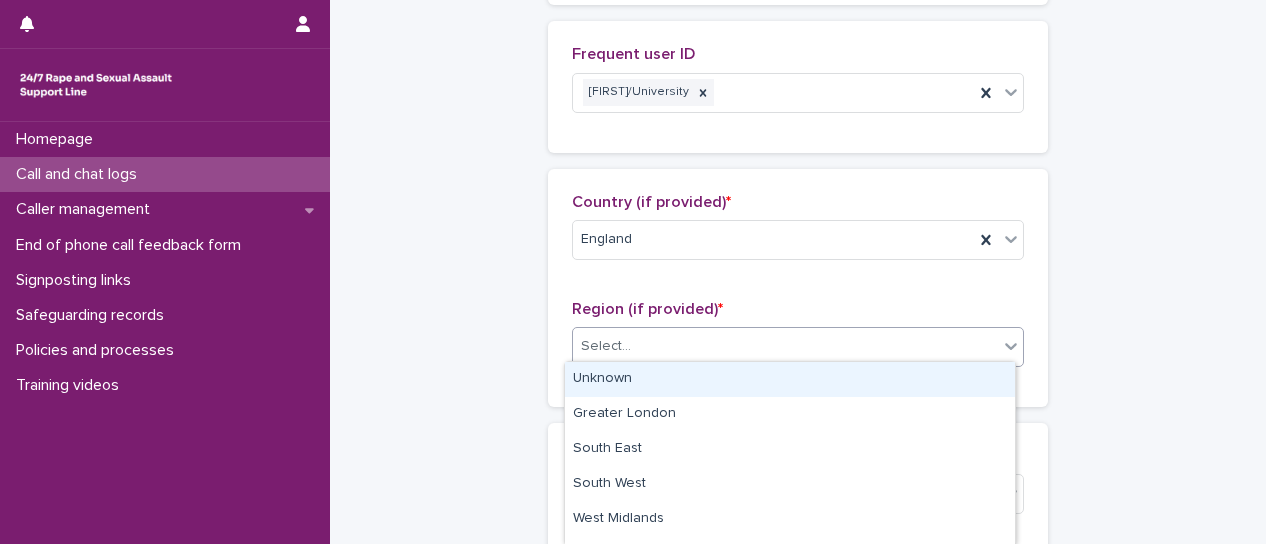 click at bounding box center (1011, 346) 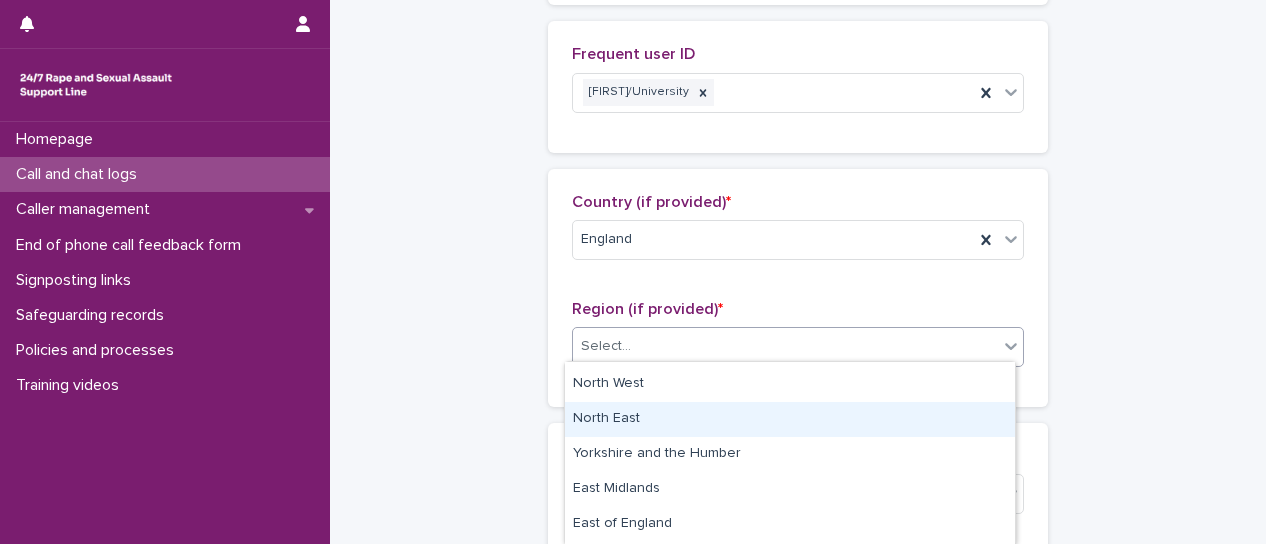 scroll, scrollTop: 200, scrollLeft: 0, axis: vertical 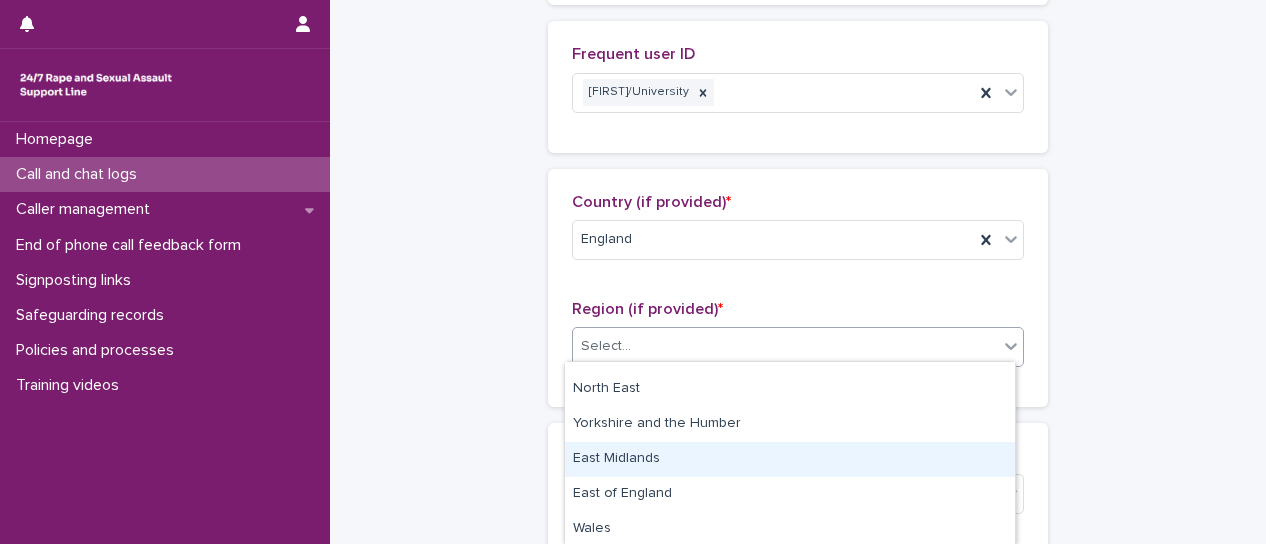 click on "East Midlands" at bounding box center (790, 459) 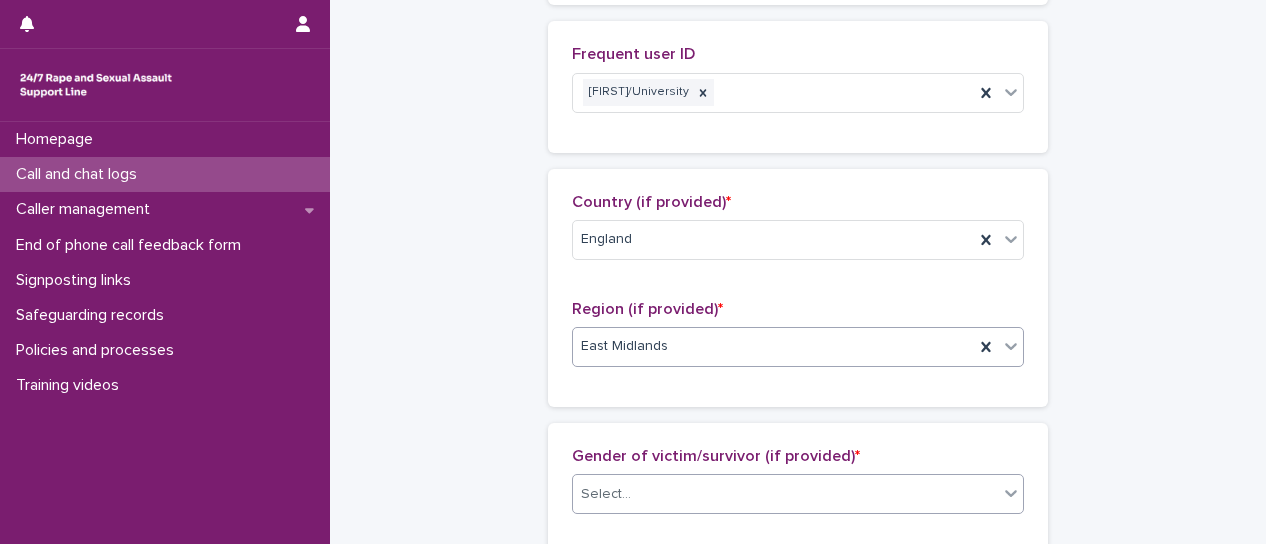 click at bounding box center [1011, 493] 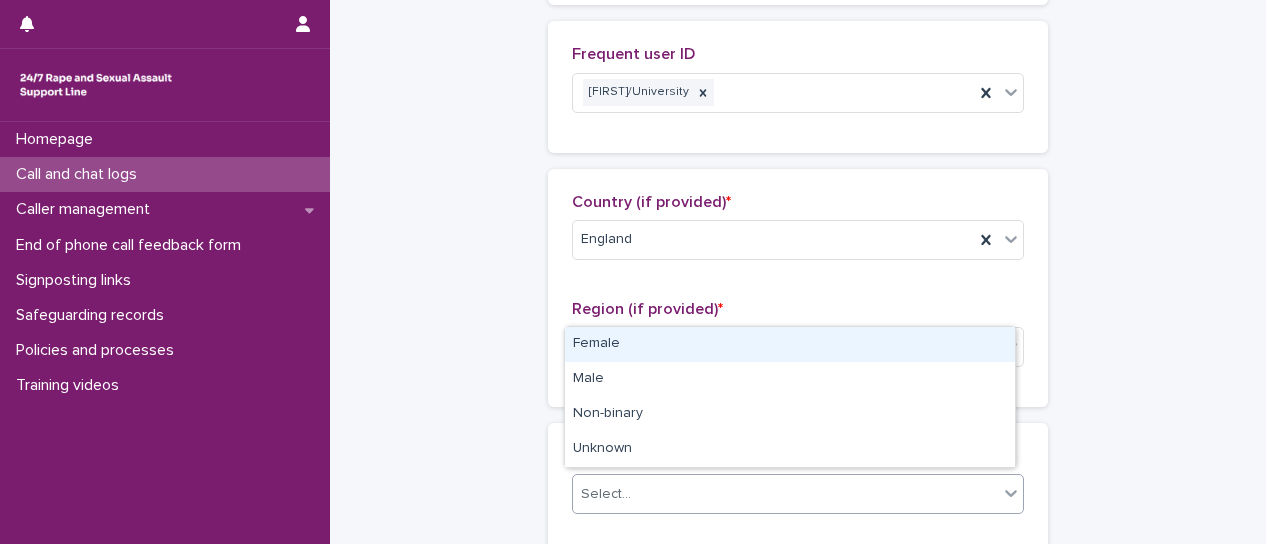 click on "Female" at bounding box center [790, 344] 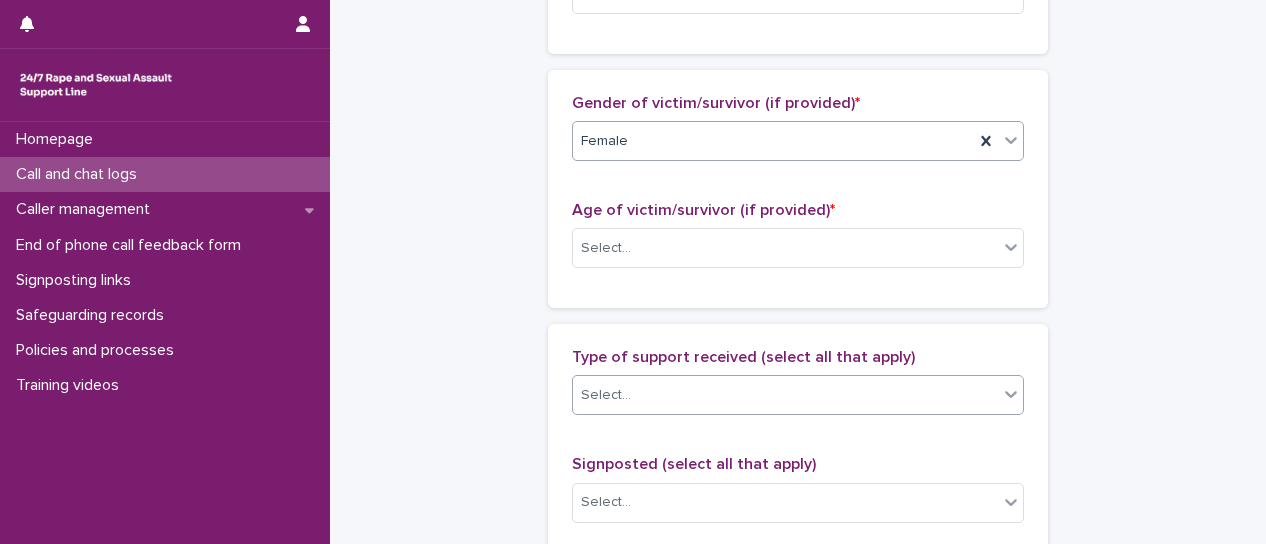 scroll, scrollTop: 1104, scrollLeft: 0, axis: vertical 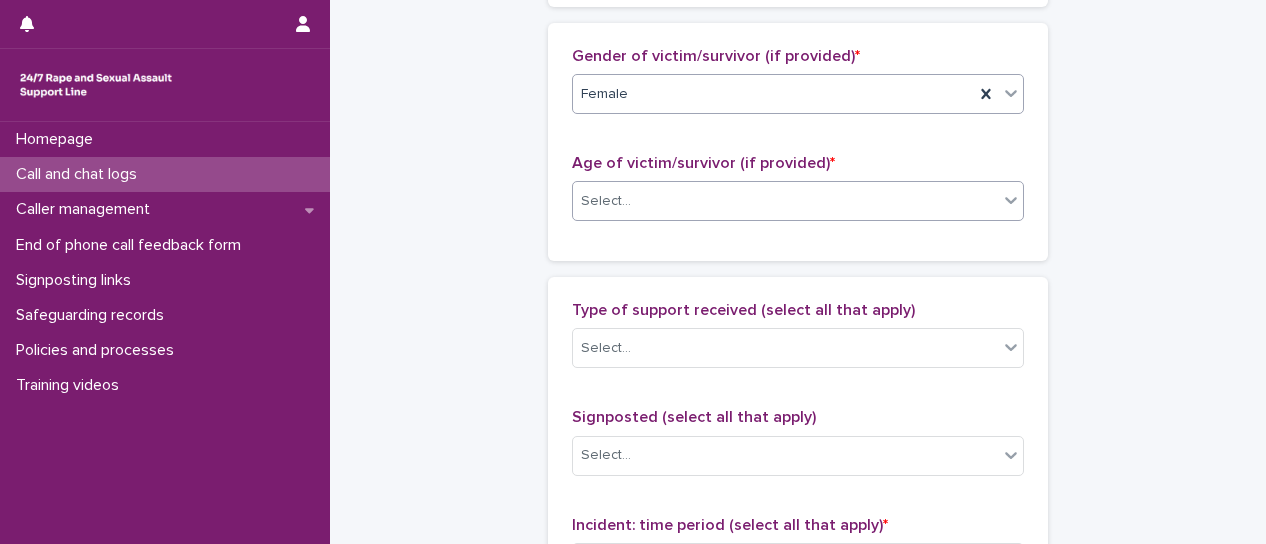 click 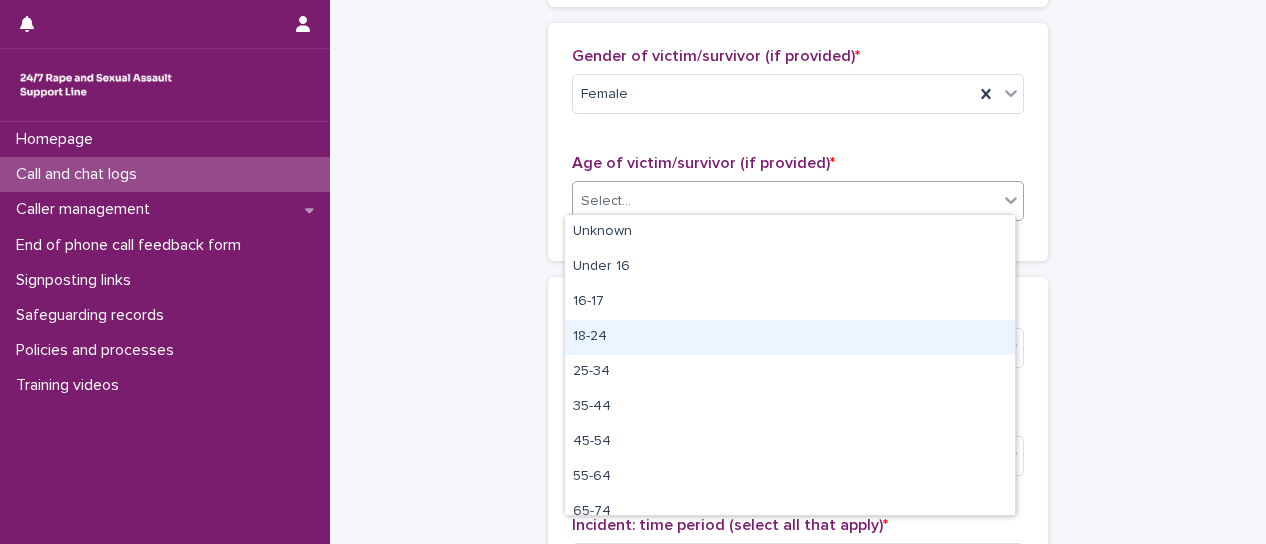 click on "18-24" at bounding box center (790, 337) 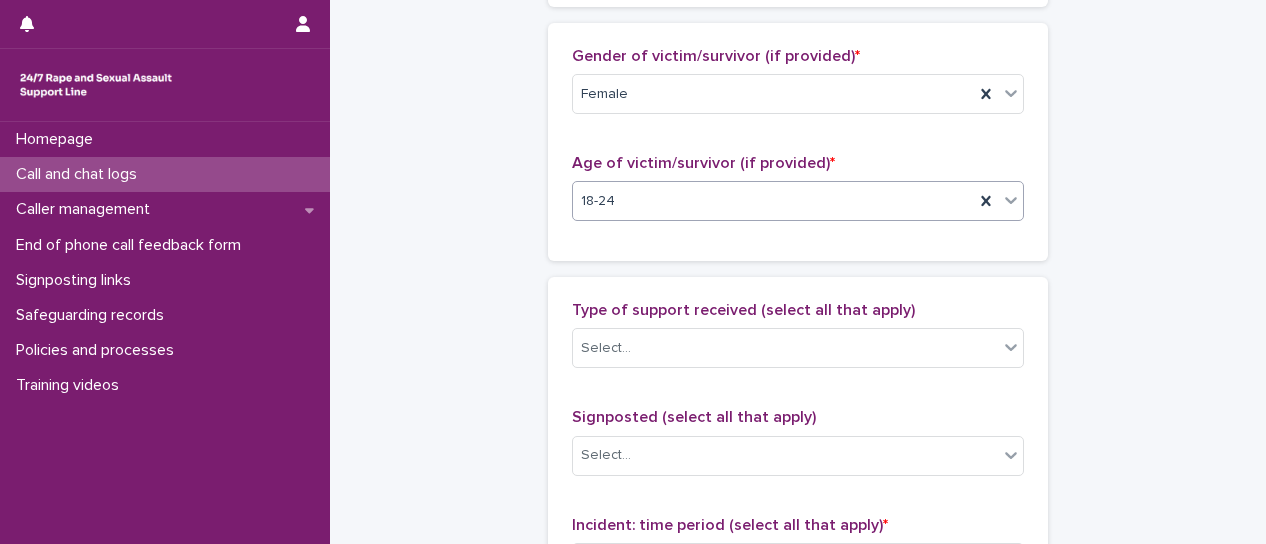 drag, startPoint x: 1024, startPoint y: 347, endPoint x: 1012, endPoint y: 348, distance: 12.0415945 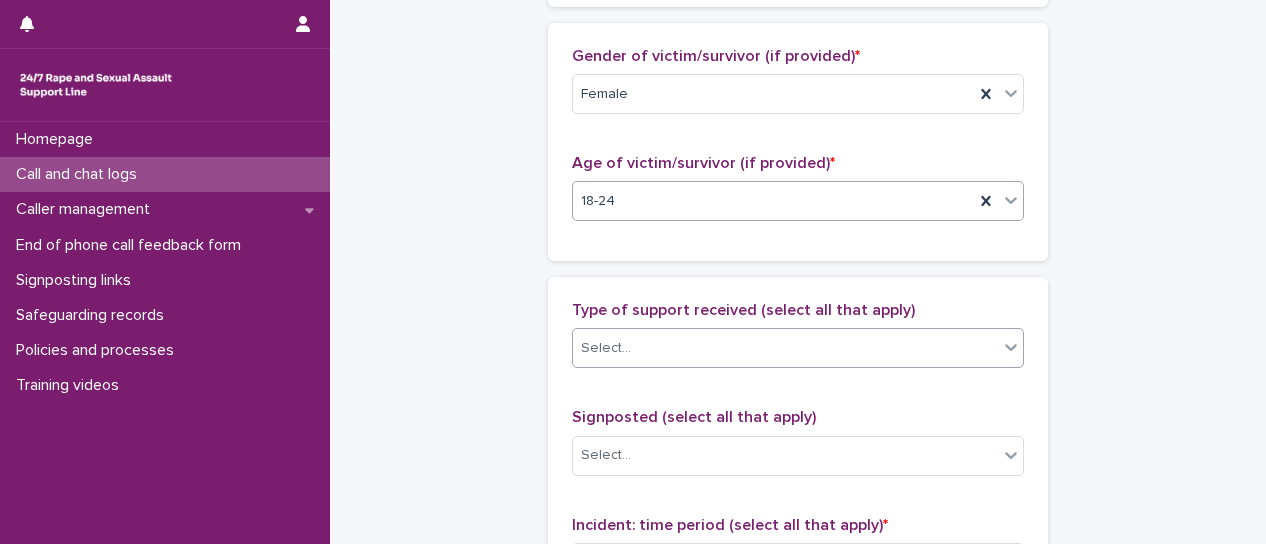 click on "Type of support received (select all that apply) Select... Signposted (select all that apply) Select... Incident: time period (select all that apply) * Select... Incident: type of SV (select all that apply) * Select... Incident: perpetrator (select all that apply) * Select... Incident: gender of perpetrator (select all that apply) * Select... Flags Select... Comments" at bounding box center [798, 719] 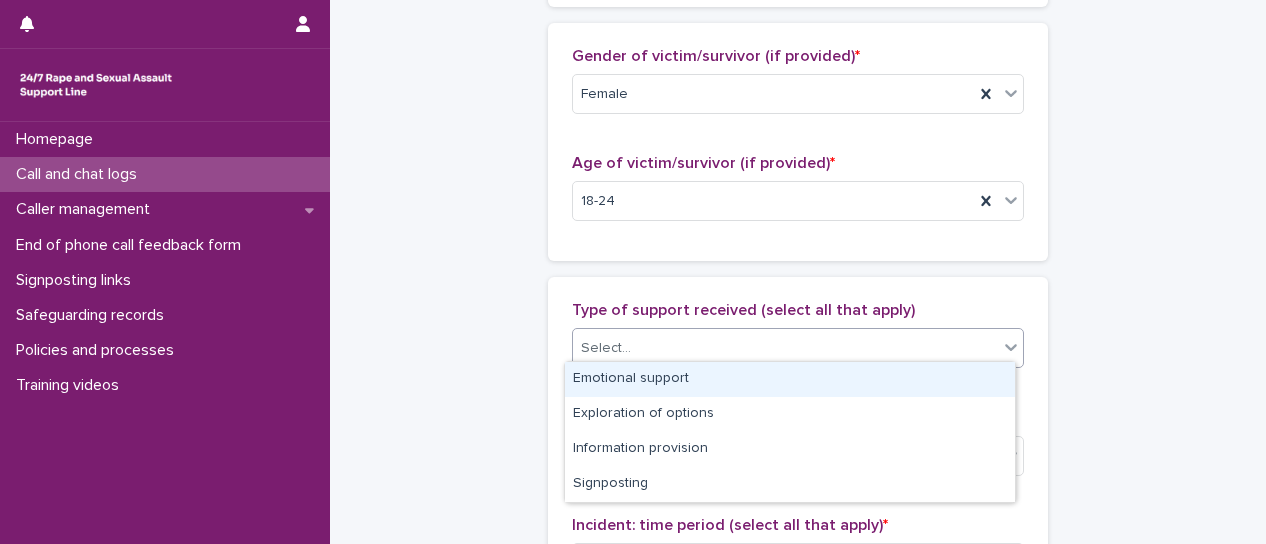 click 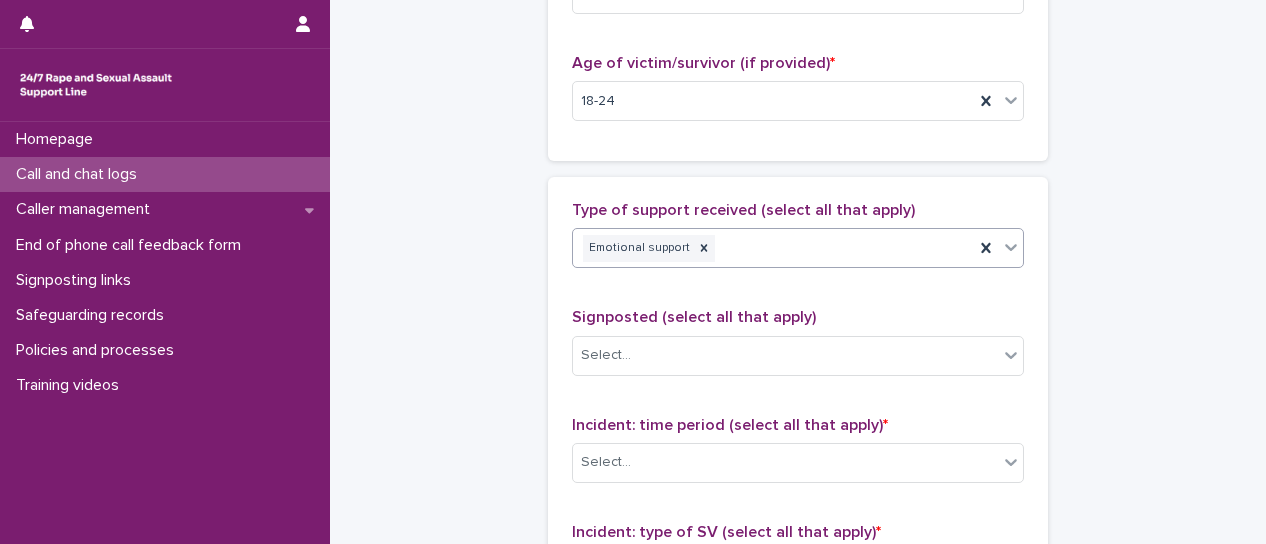 scroll, scrollTop: 1404, scrollLeft: 0, axis: vertical 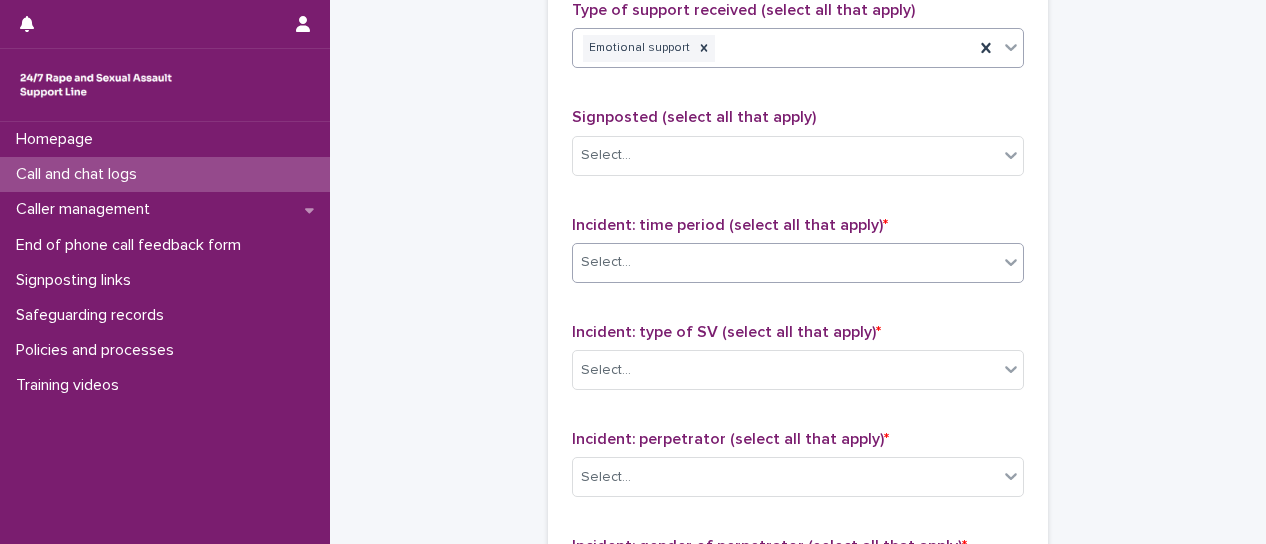 click 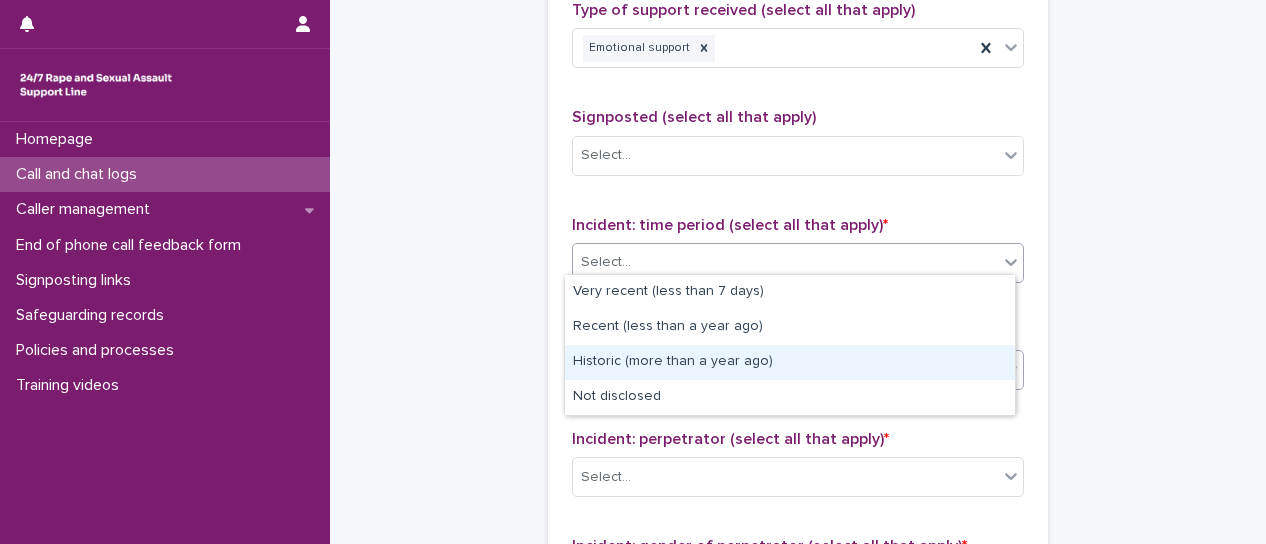 click on "Historic (more than a year ago)" at bounding box center [790, 362] 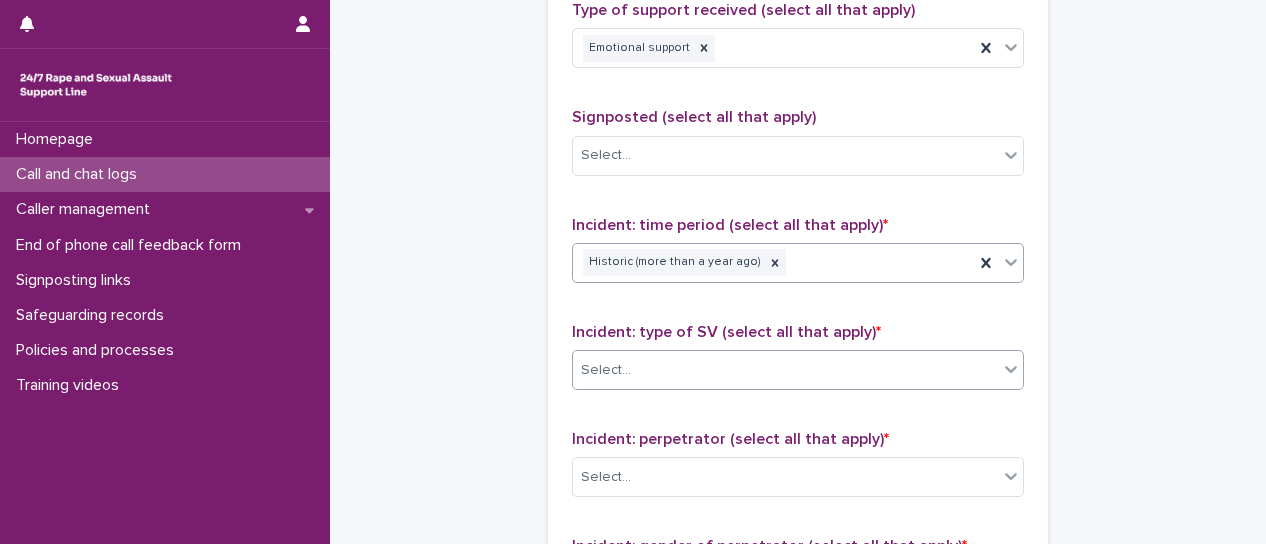 click at bounding box center [1011, 369] 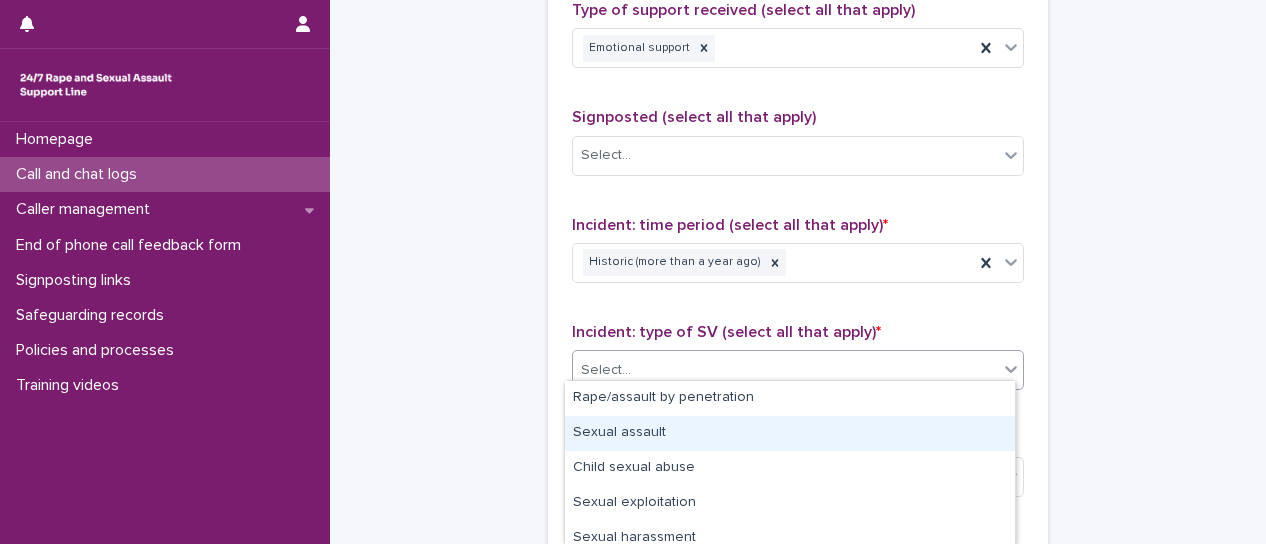 click on "Sexual assault" at bounding box center (790, 433) 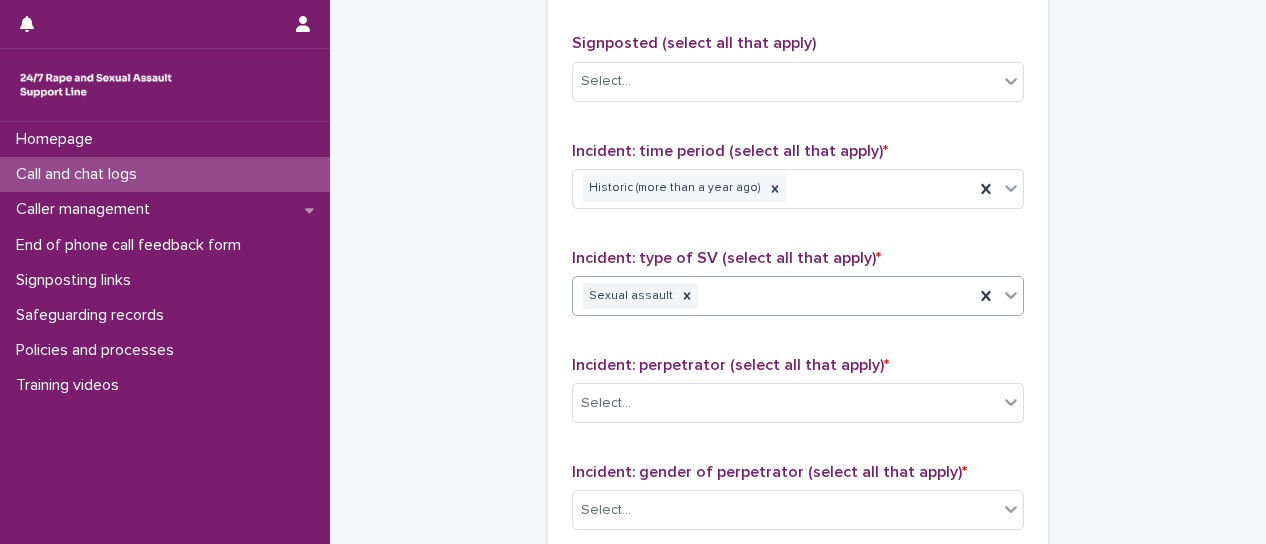 scroll, scrollTop: 1504, scrollLeft: 0, axis: vertical 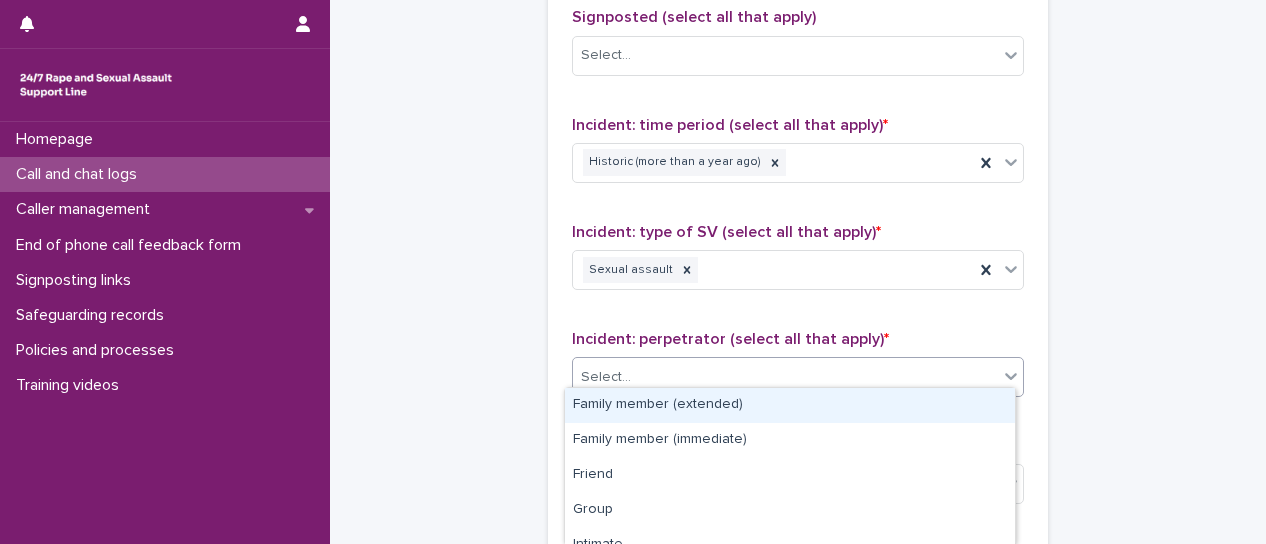 click at bounding box center (1011, 376) 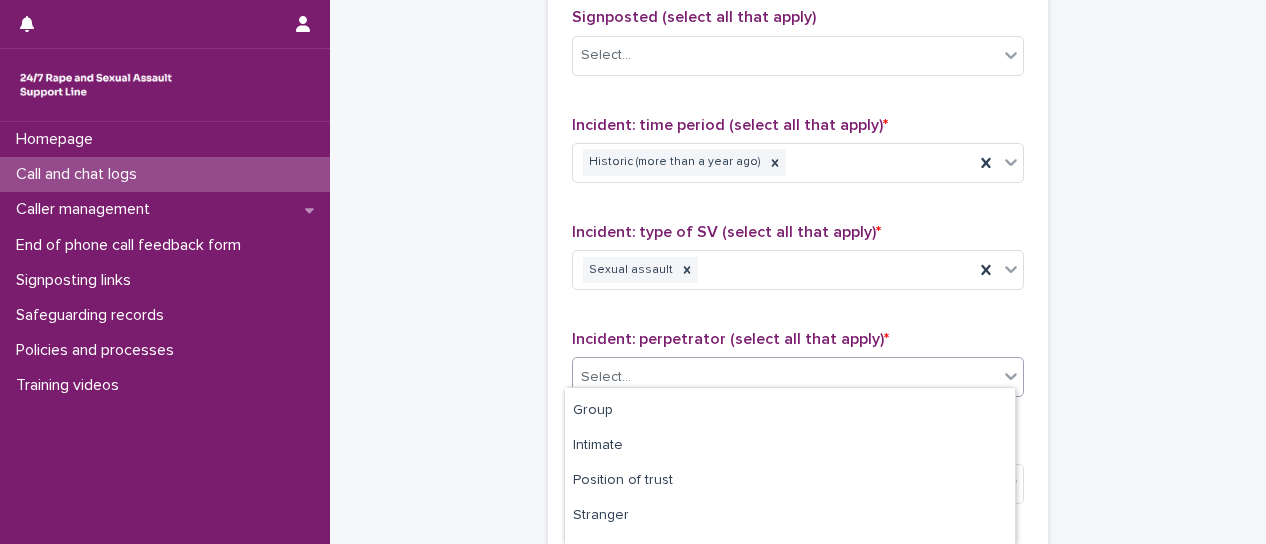 scroll, scrollTop: 0, scrollLeft: 0, axis: both 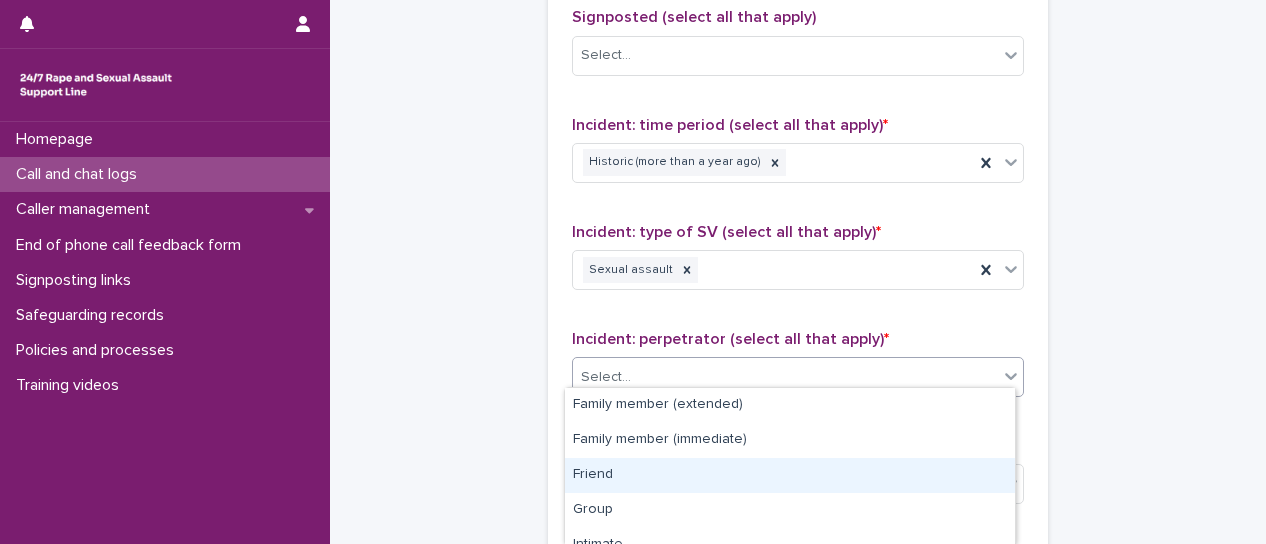 click on "Friend" at bounding box center (790, 475) 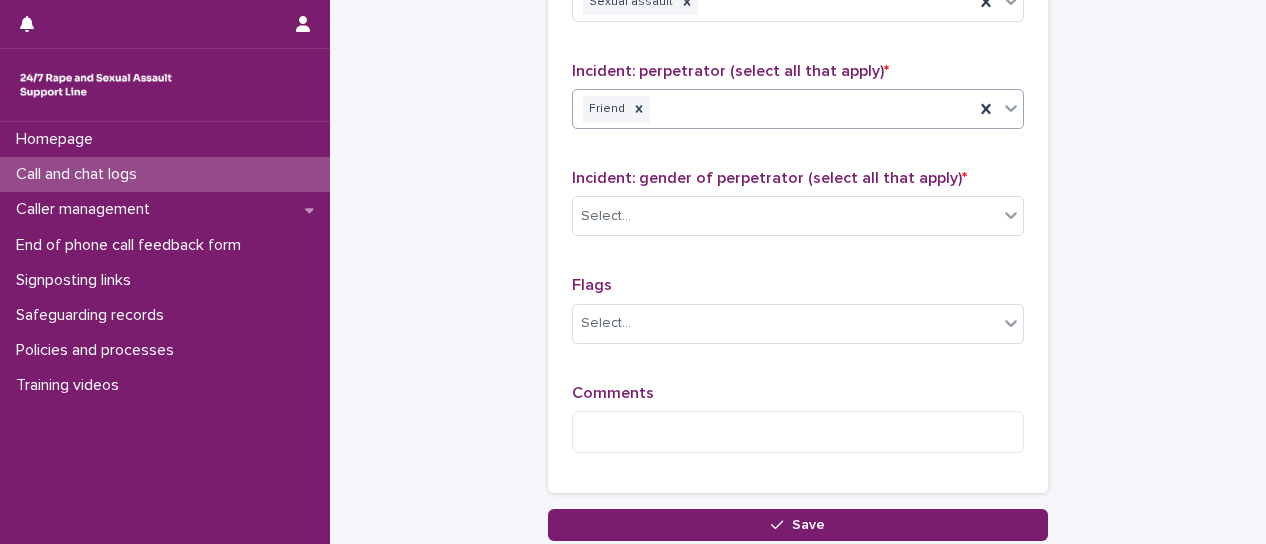 scroll, scrollTop: 1804, scrollLeft: 0, axis: vertical 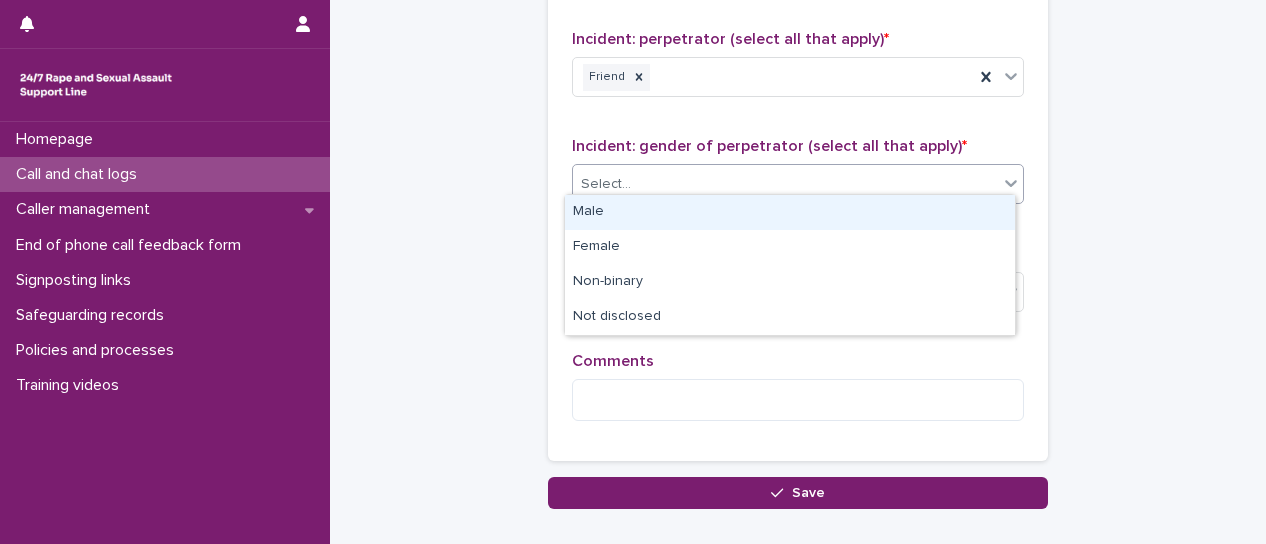 click 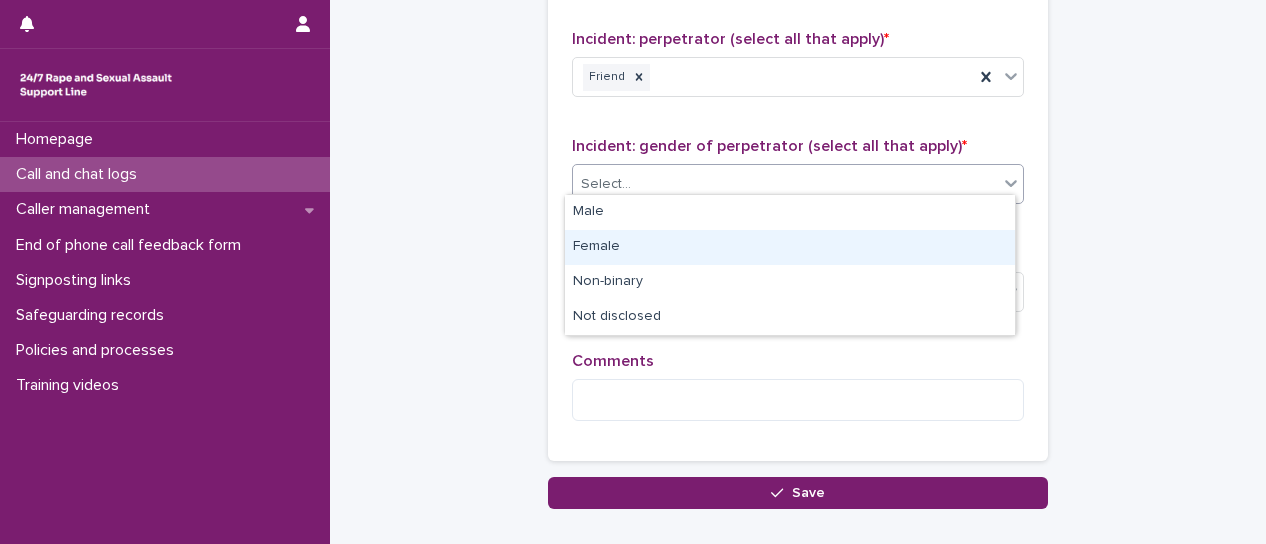 drag, startPoint x: 929, startPoint y: 225, endPoint x: 914, endPoint y: 241, distance: 21.931713 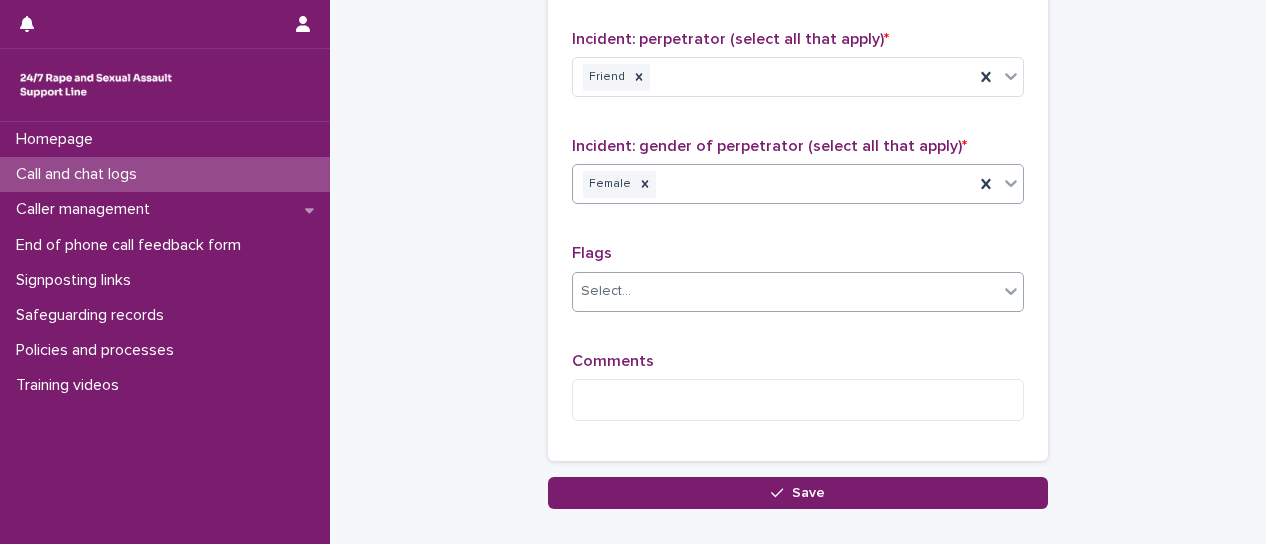 click at bounding box center (1011, 291) 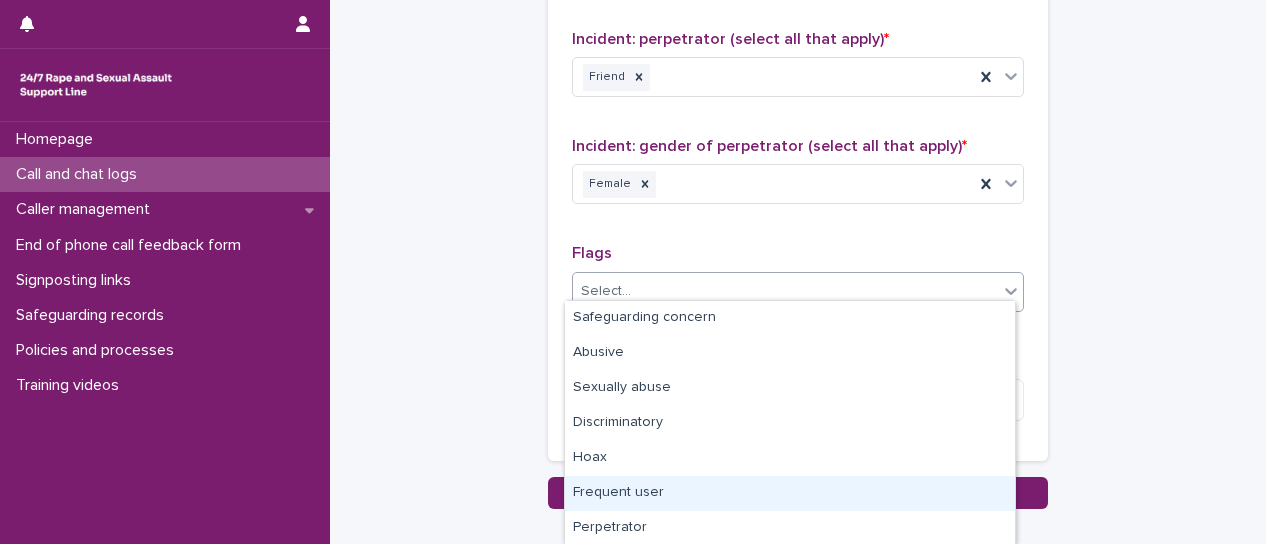 click on "Frequent user" at bounding box center (790, 493) 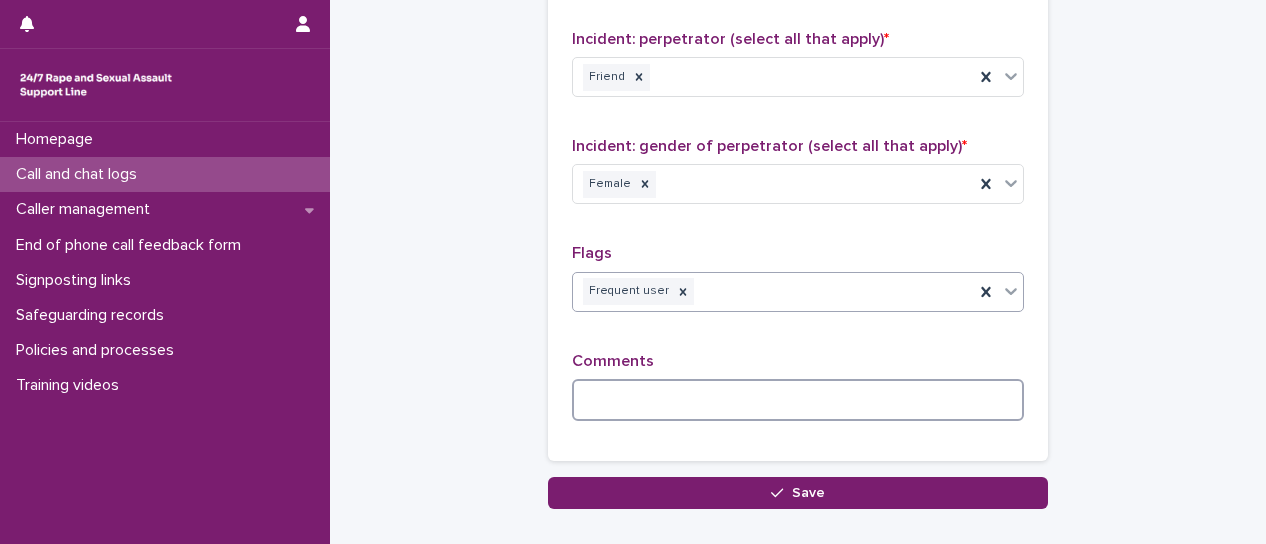 click at bounding box center [798, 400] 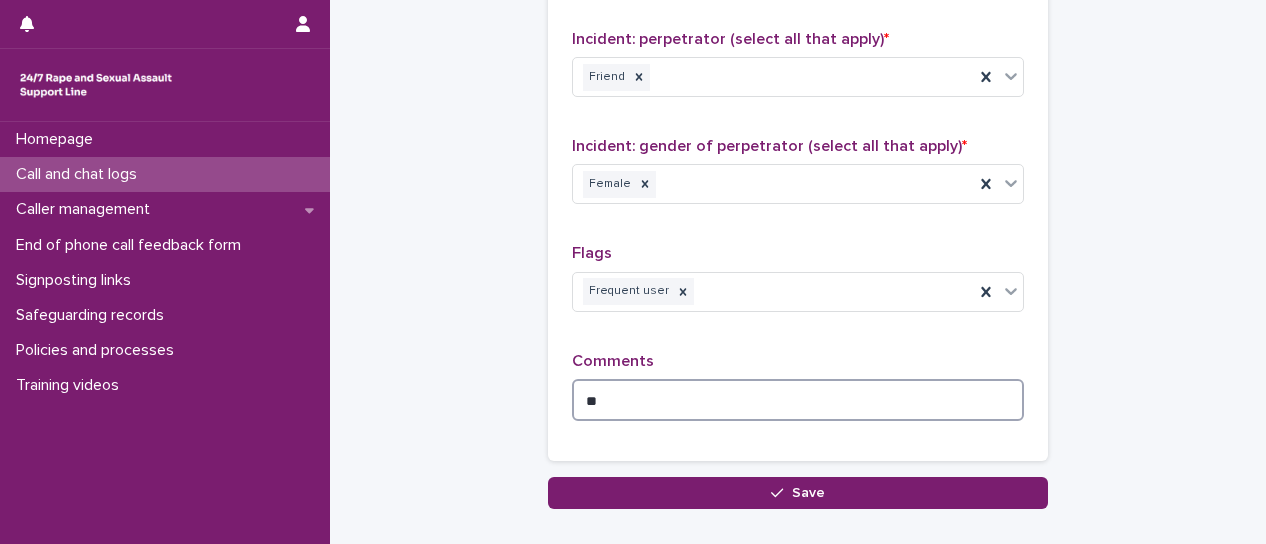 type on "*" 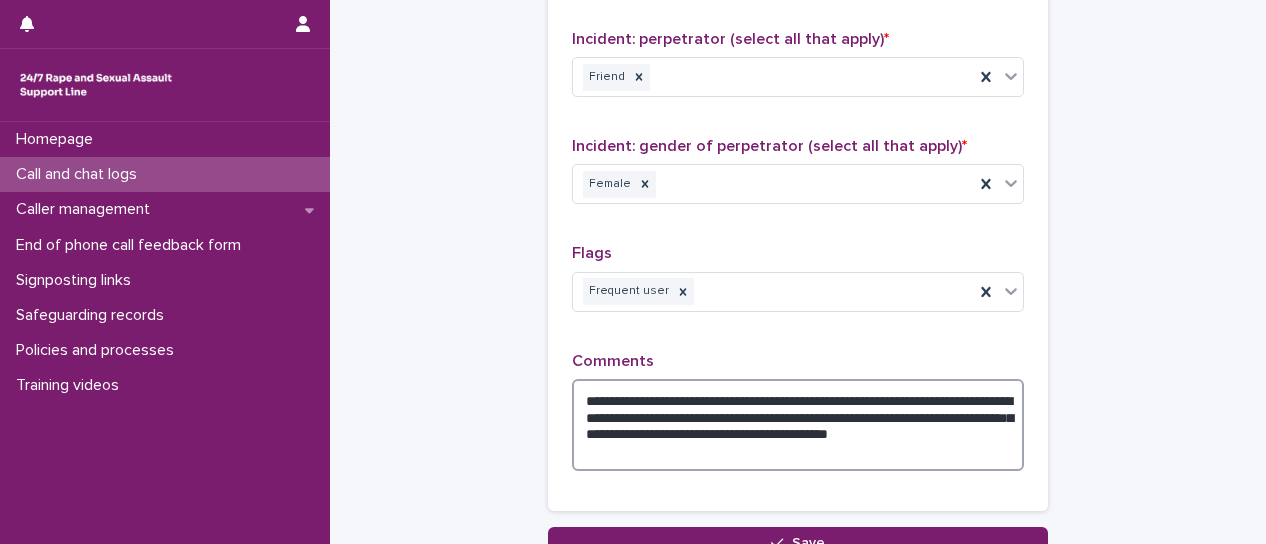 click on "**********" at bounding box center (798, 425) 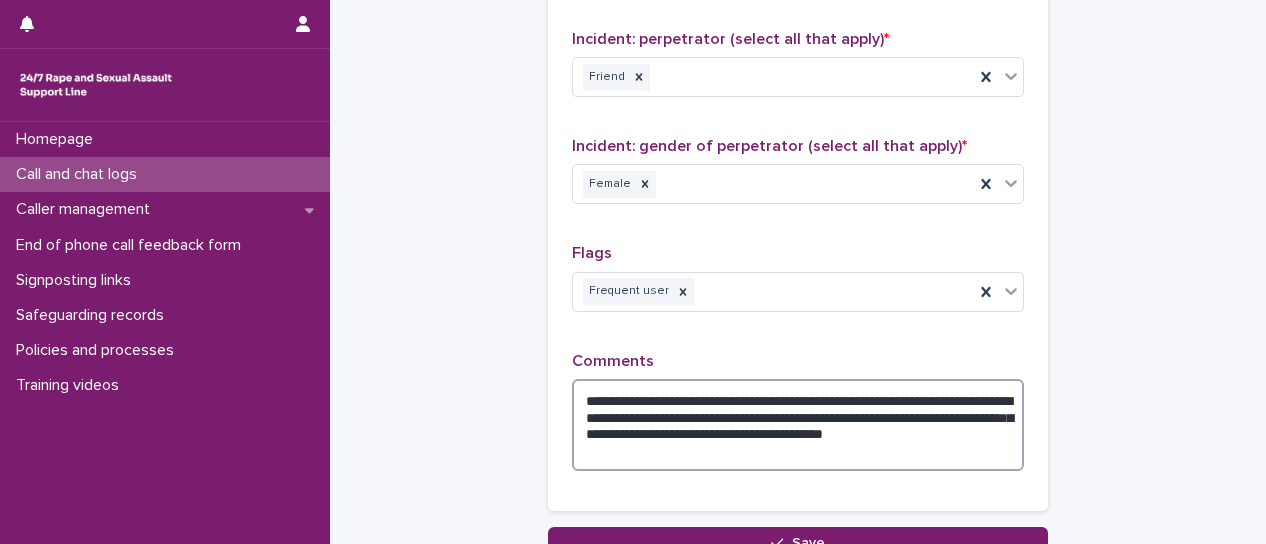 click on "**********" at bounding box center (798, 425) 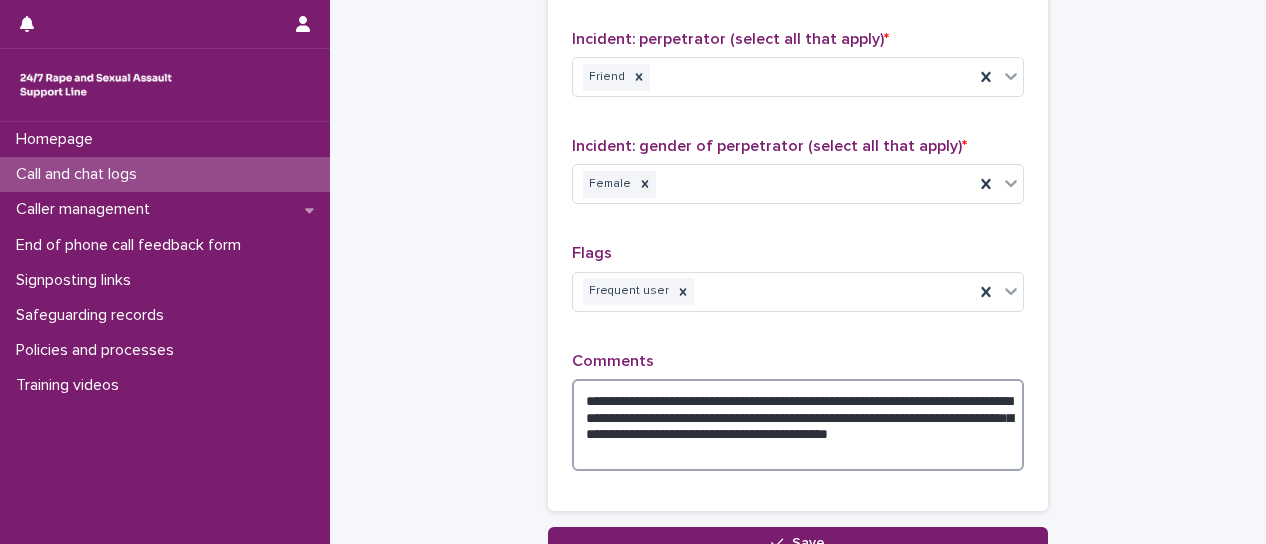 click on "**********" at bounding box center [798, 425] 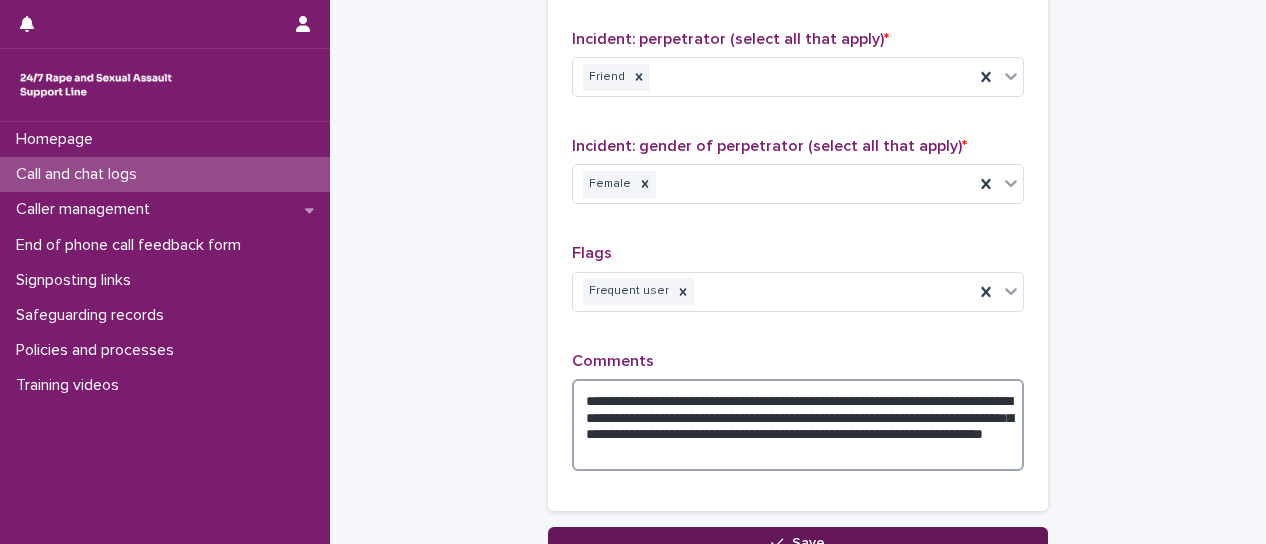 type on "**********" 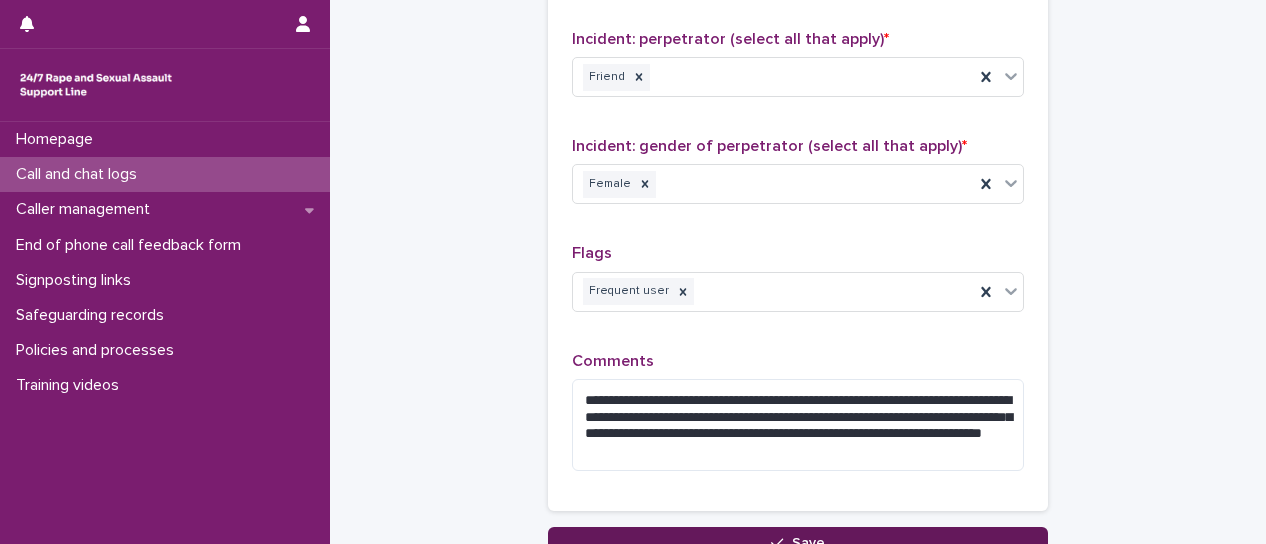 click on "Save" at bounding box center (798, 543) 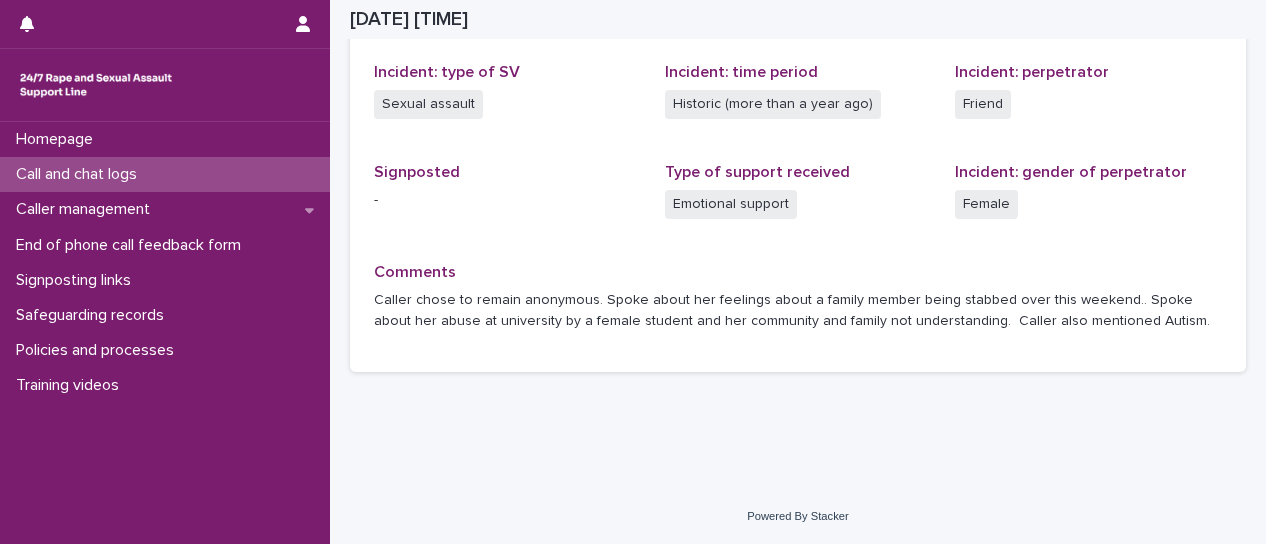 scroll, scrollTop: 691, scrollLeft: 0, axis: vertical 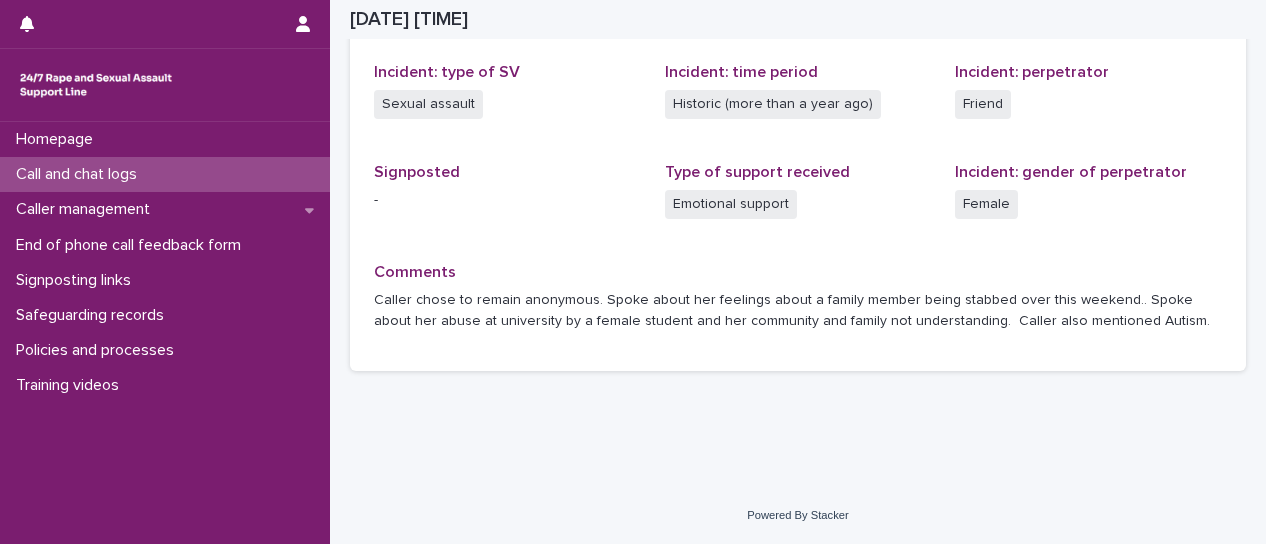 click on "Call and chat logs" at bounding box center (80, 174) 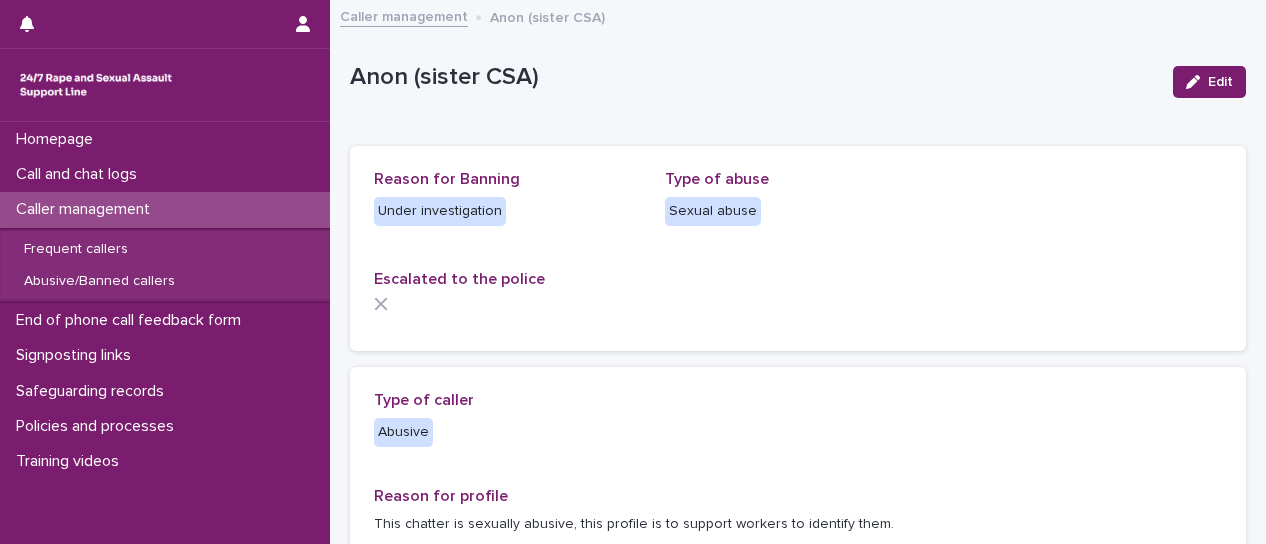 scroll, scrollTop: 0, scrollLeft: 0, axis: both 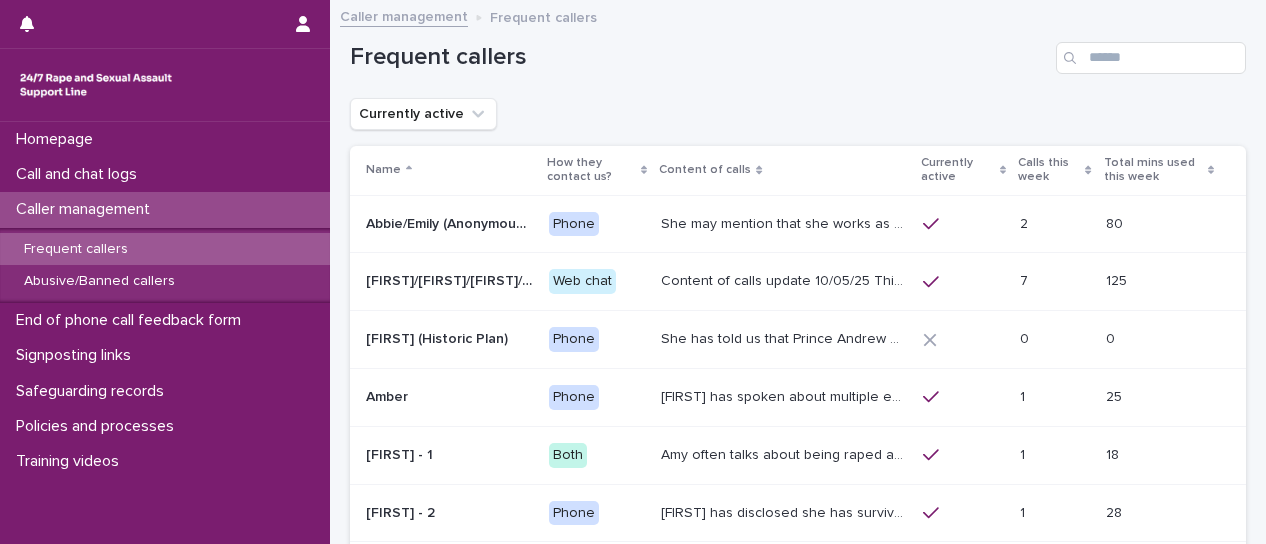 click on "Caller management" at bounding box center [87, 209] 